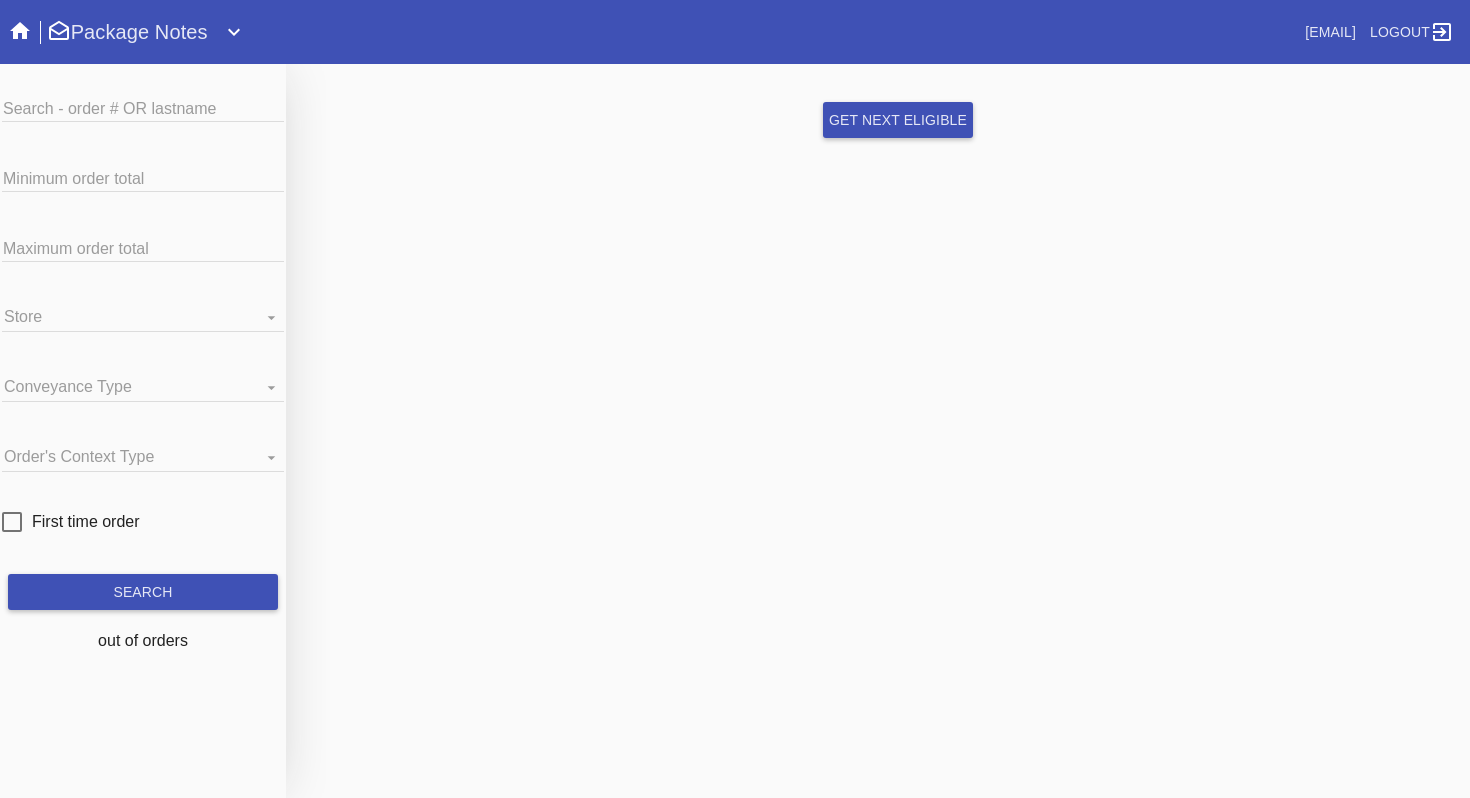 scroll, scrollTop: 0, scrollLeft: 0, axis: both 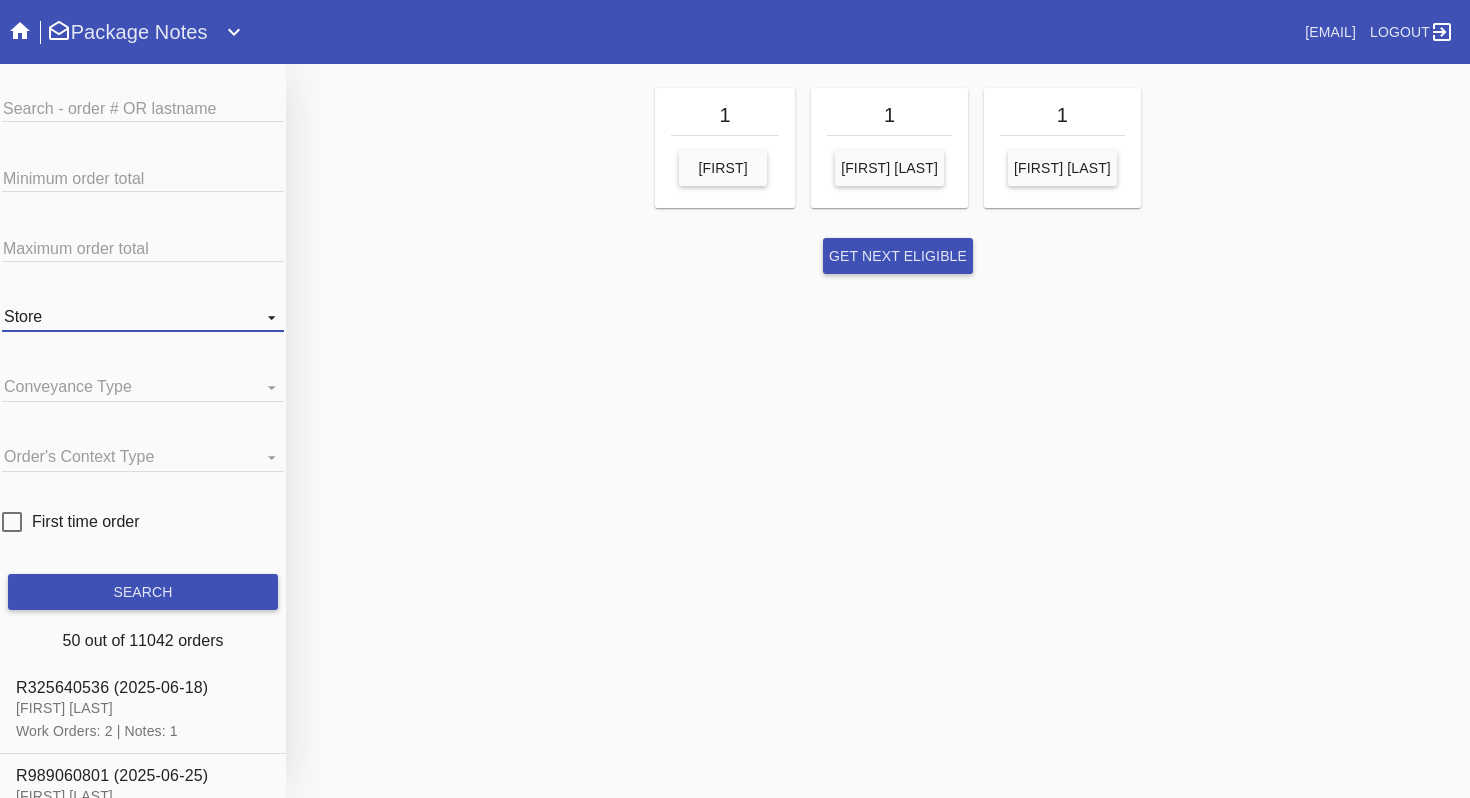 click on "Store McLean Inwood Village Central Austin Myers Park Santa Monica Westport Nashville The Hill 14th Street Palo Alto New Canaan Winnetka Bethesda Suburban Square Clarendon Philadelphia Georgetown South End New Orleans Summit Southport Hoboken River Oaks Studio City 82nd and Columbus Park Slope Old Town Bronxville West Loop South Austin Buckhead 76th and 3rd Wellesley Derby Street Murray Hill Framebridge Framebridge HQ Greenwich Village Mosaic District Union Market Westside Provisions River North Boston Seaport Cobble Hill Williamsburg" at bounding box center [143, 317] 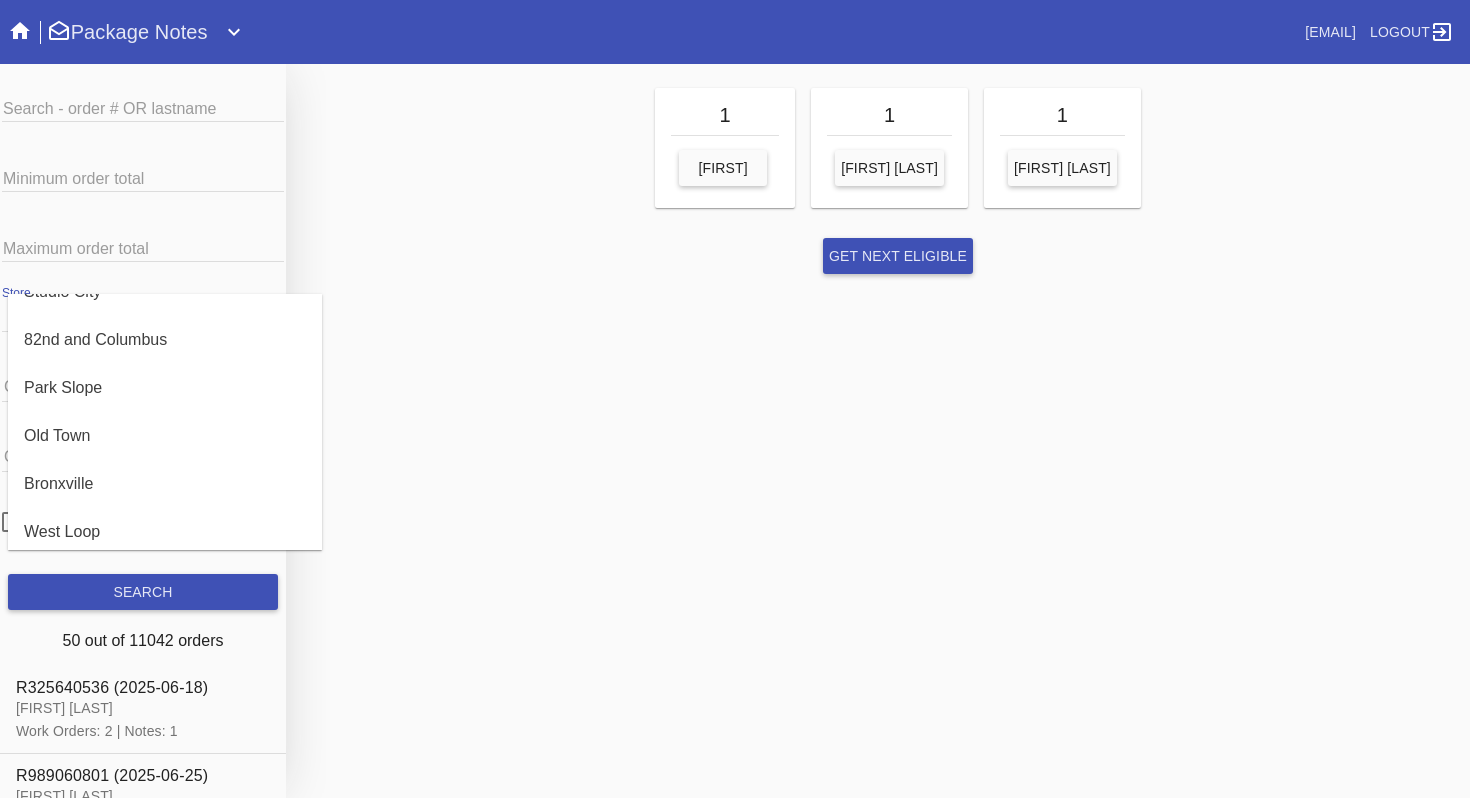 scroll, scrollTop: 1140, scrollLeft: 0, axis: vertical 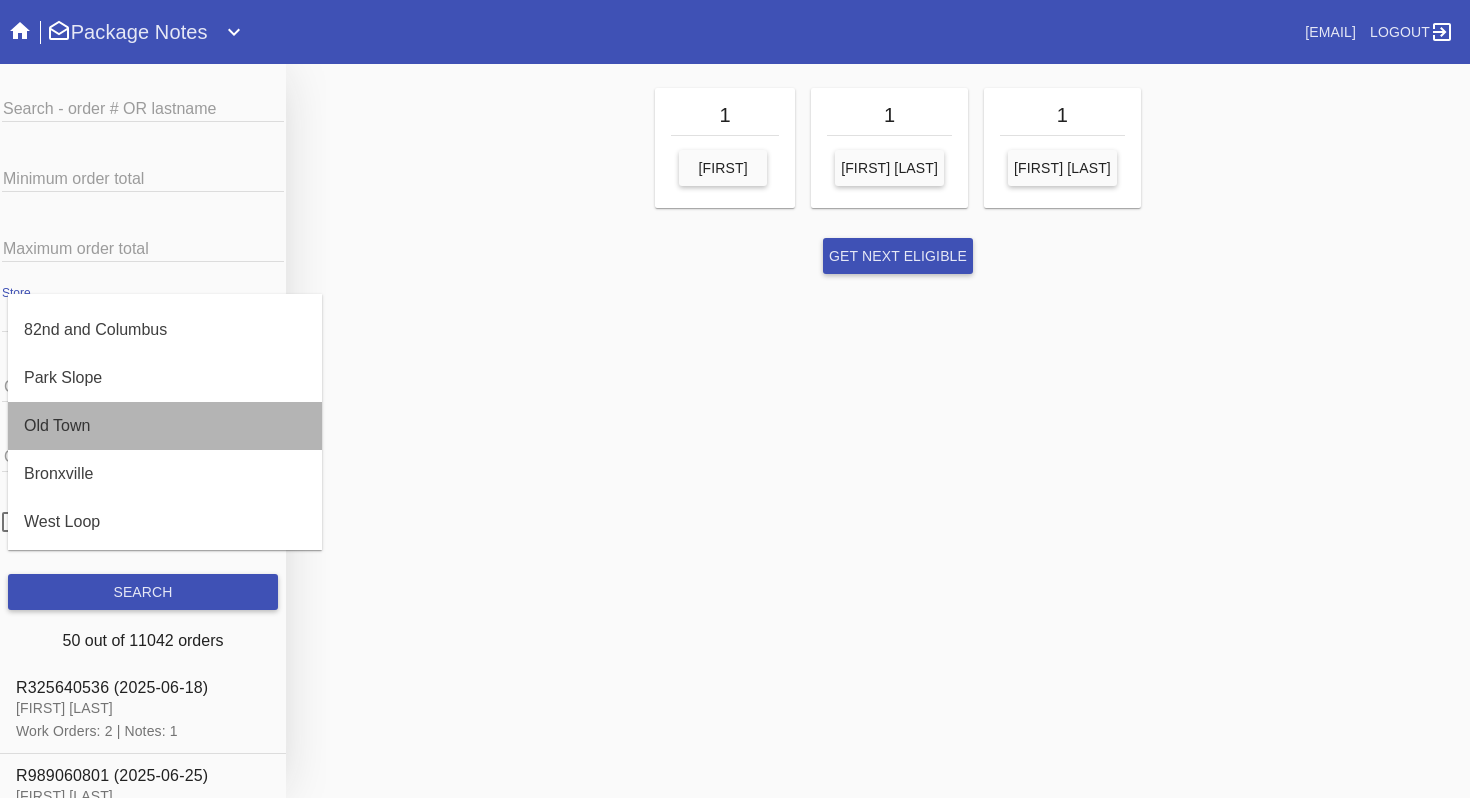 click on "Old Town" at bounding box center [57, 426] 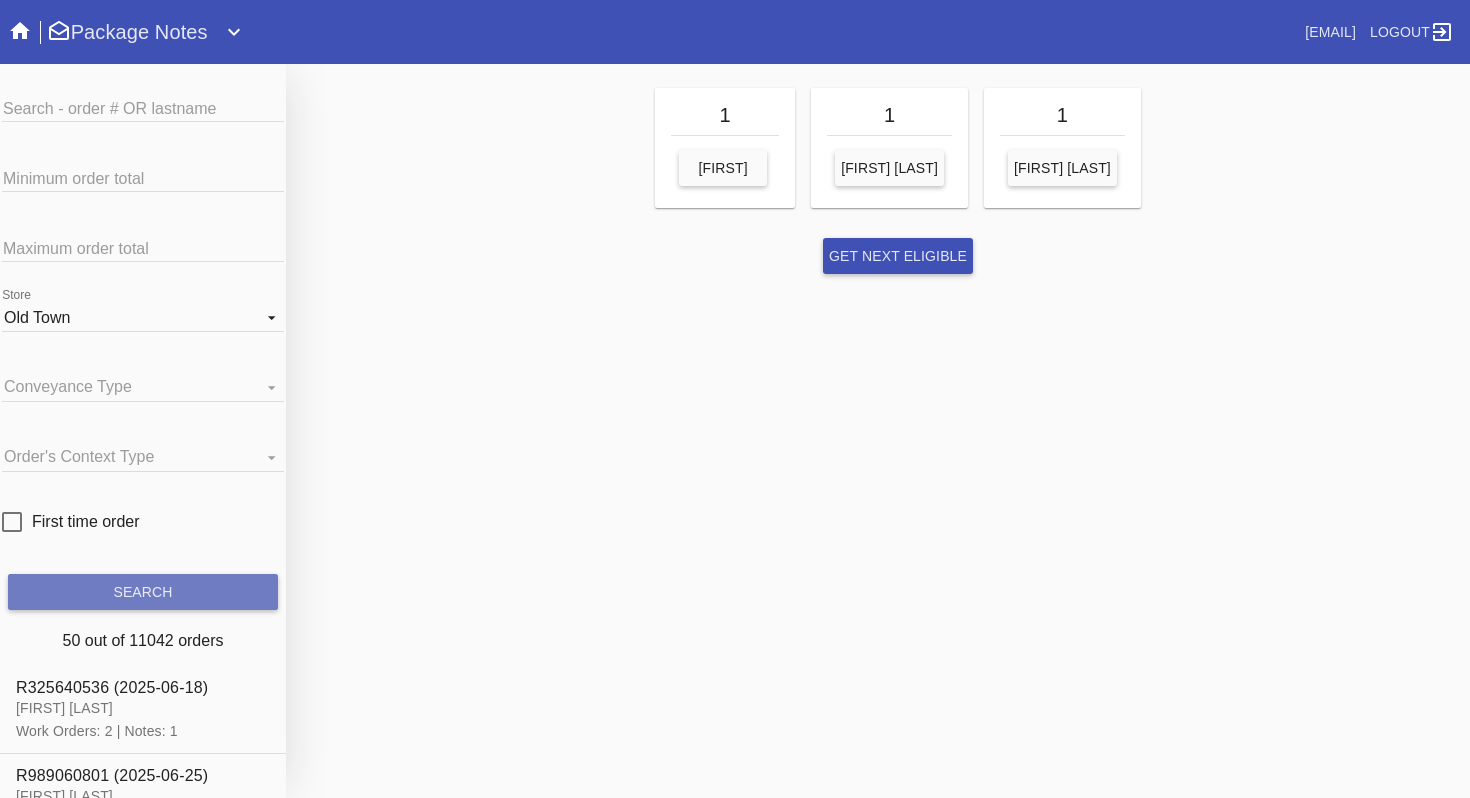 click on "search" at bounding box center (143, 592) 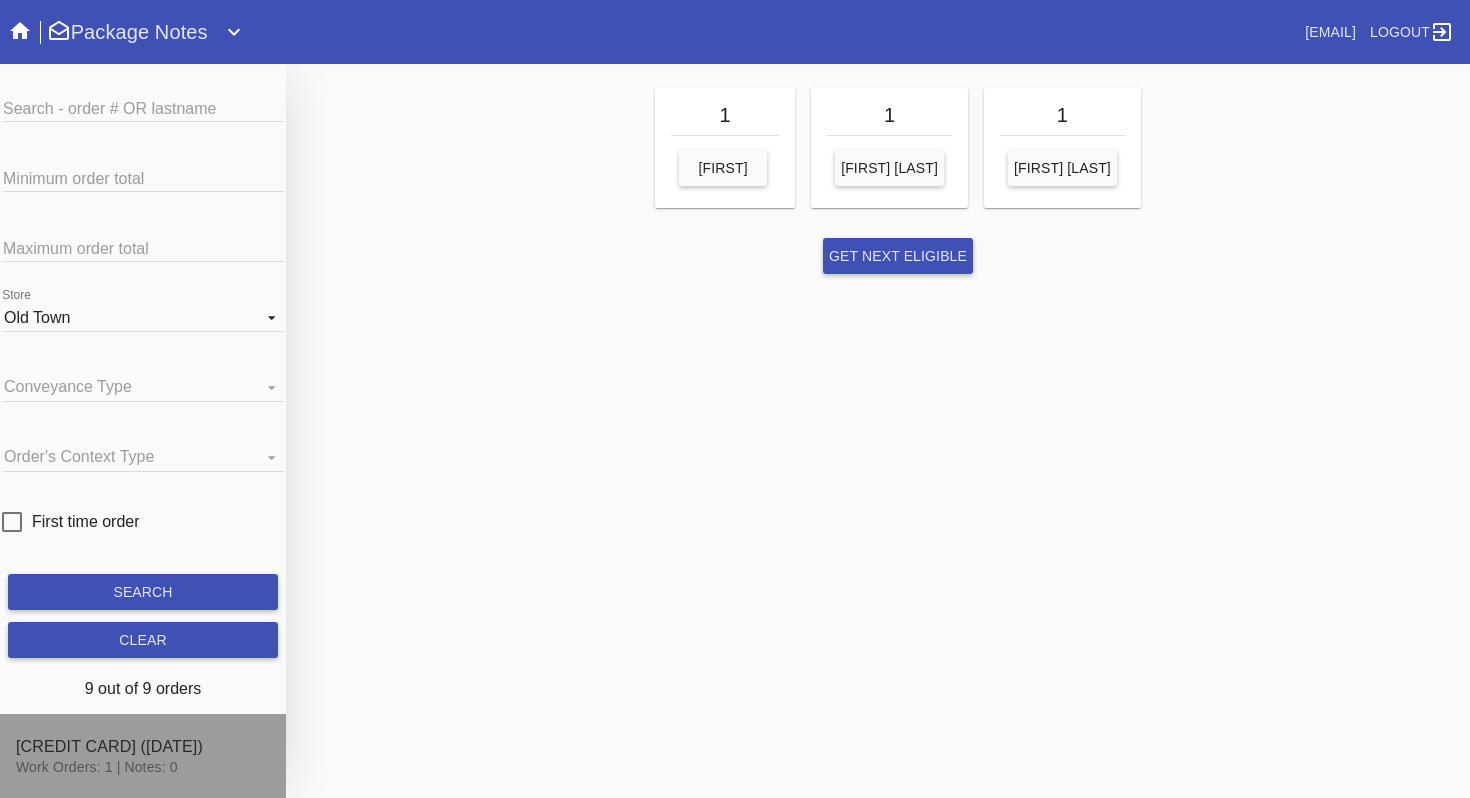 click at bounding box center (143, 758) 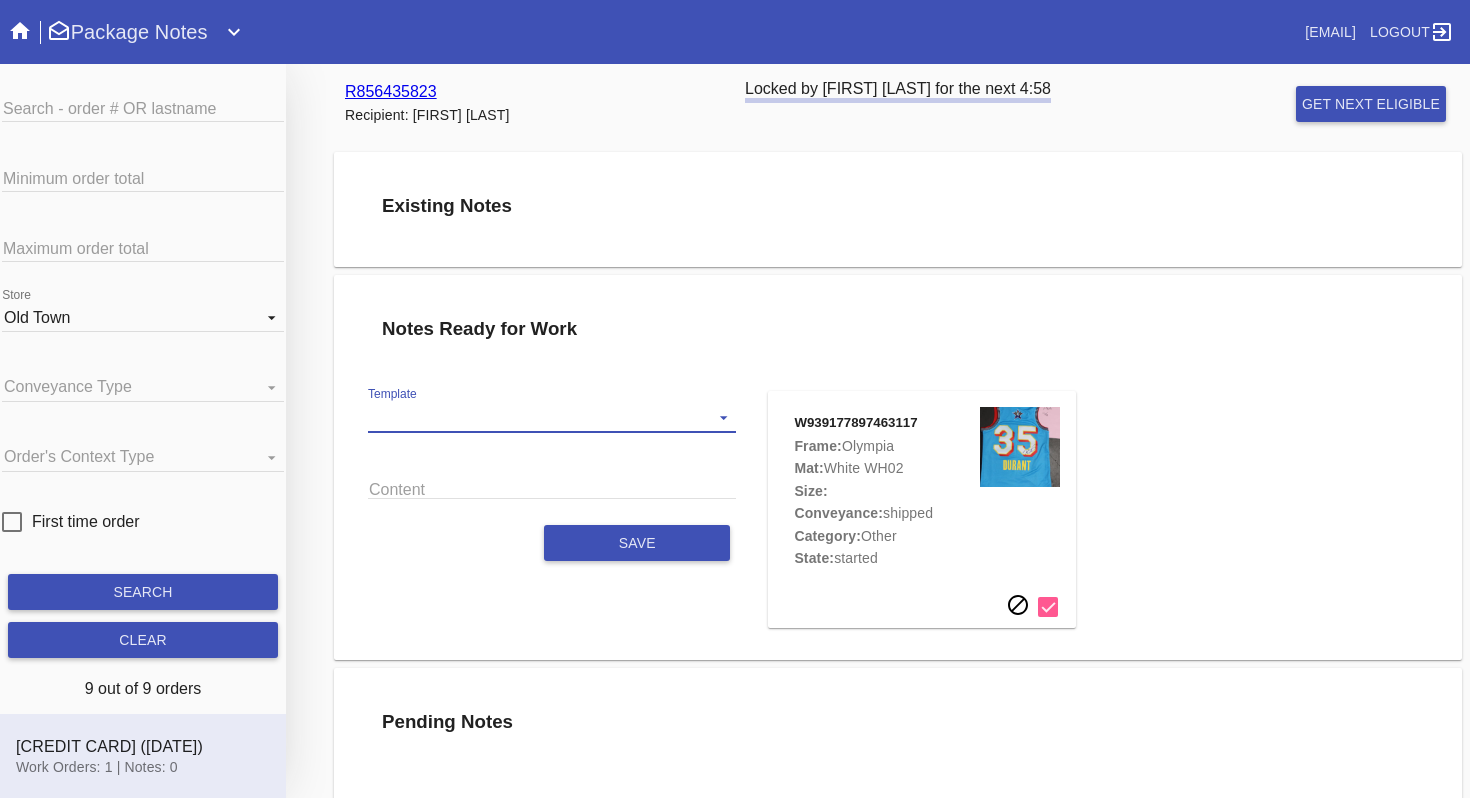 click on "Template
Standard" at bounding box center (552, 418) 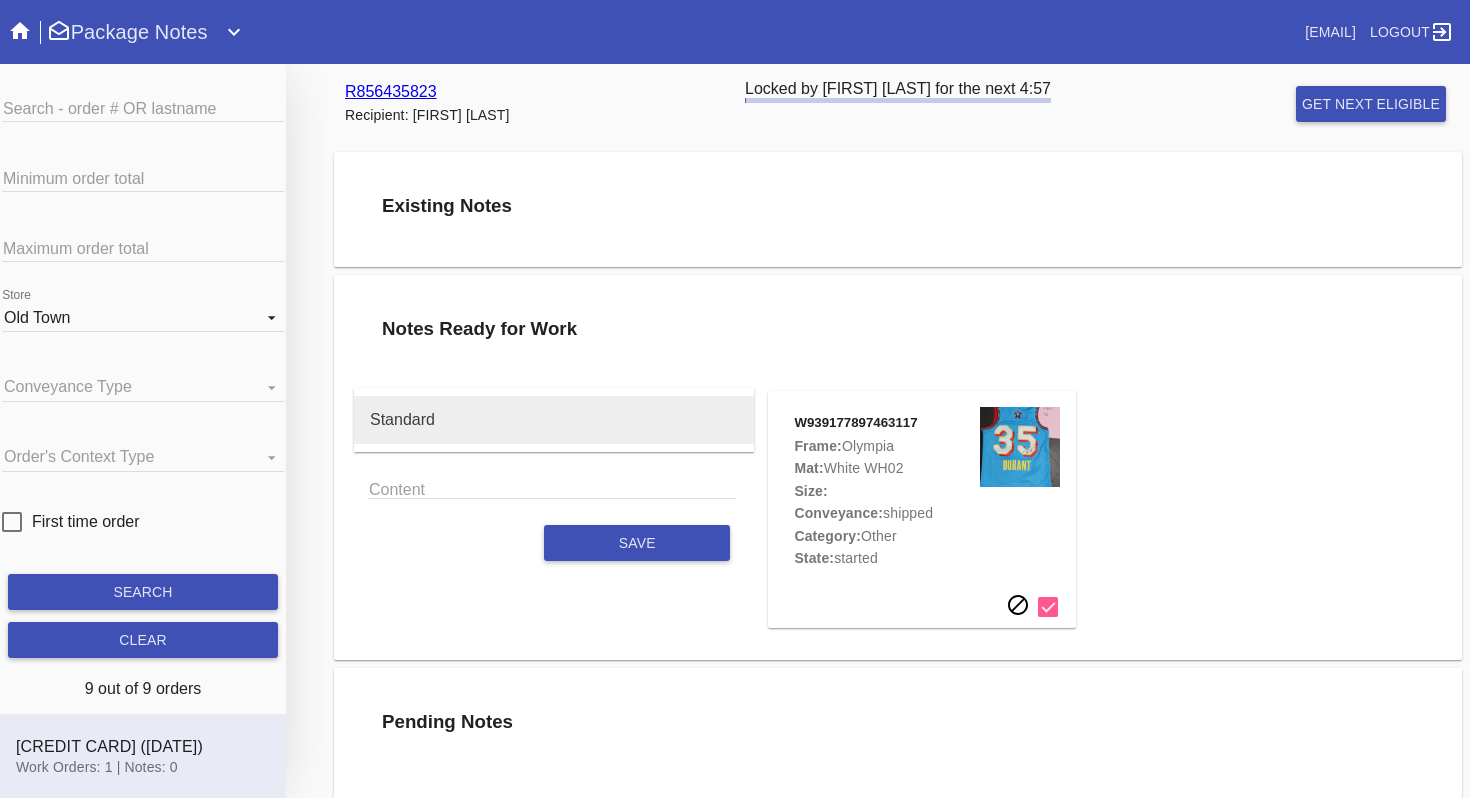click on "Standard" at bounding box center [554, 420] 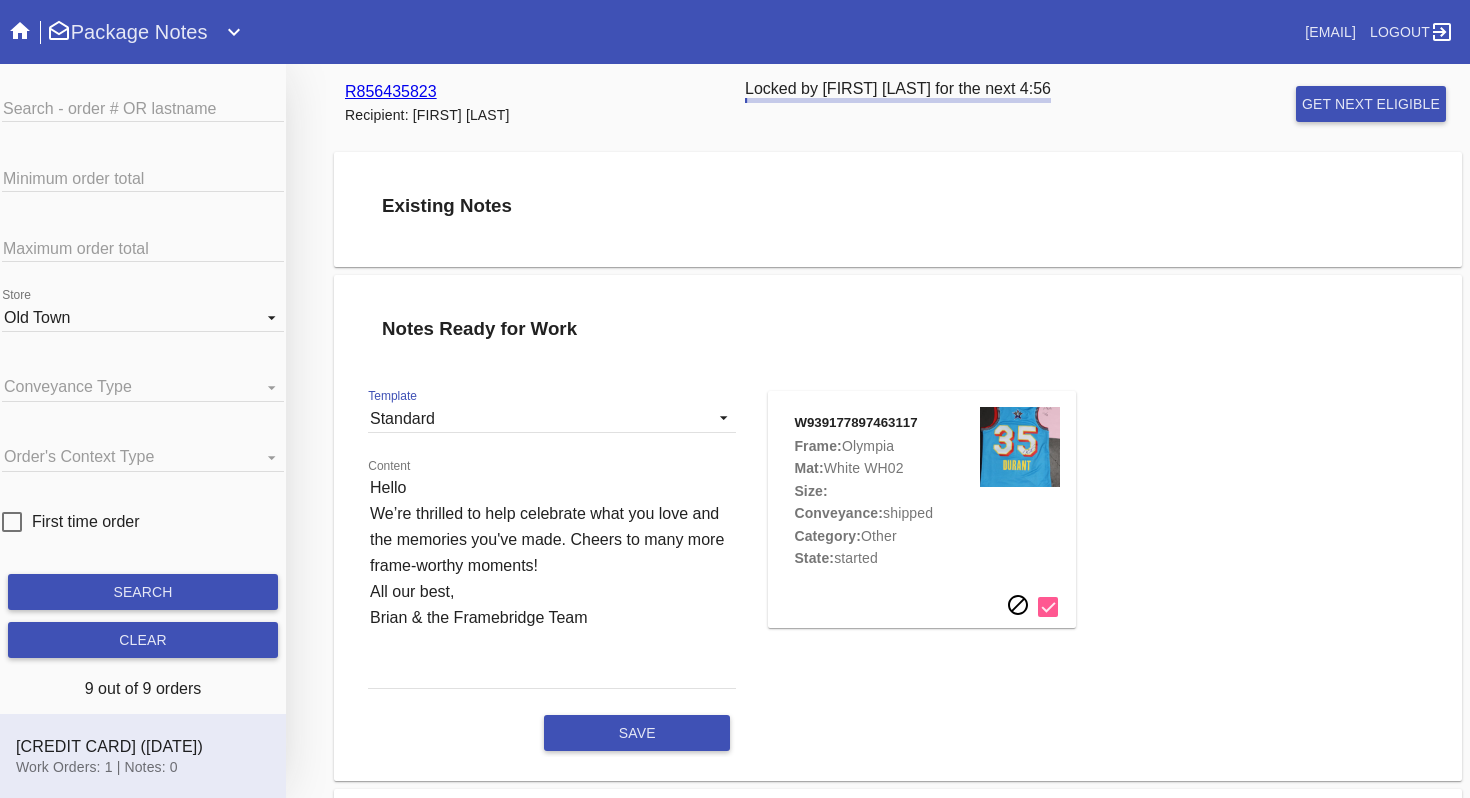click on "Hello
We’re thrilled to help celebrate what you love and the memories you've made. Cheers to many more frame-worthy moments!
All our best,
Brian & the Framebridge Team" at bounding box center (552, 581) 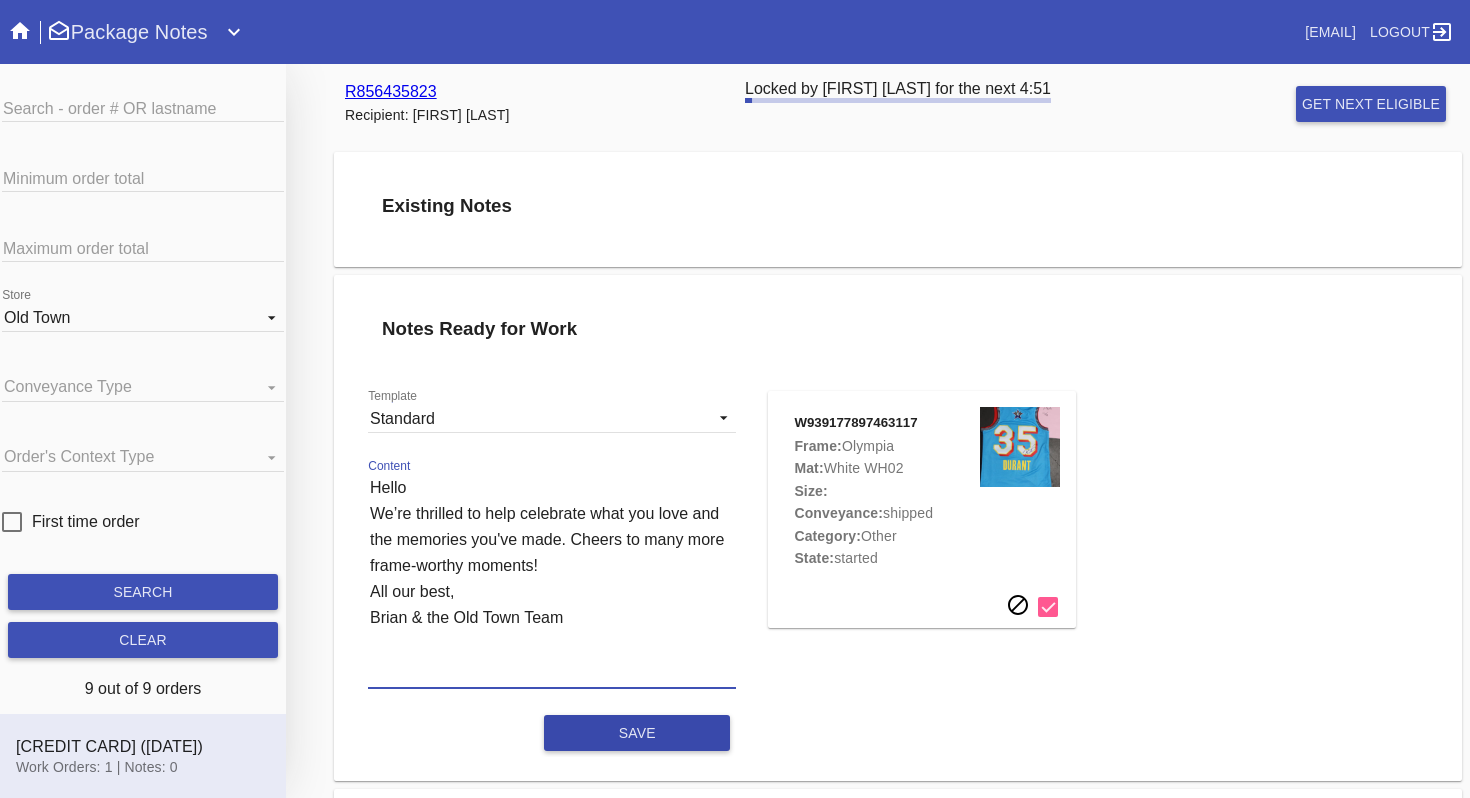 type on "Hello
We’re thrilled to help celebrate what you love and the memories you've made. Cheers to many more frame-worthy moments!
All our best,
Brian & the Old Town Team" 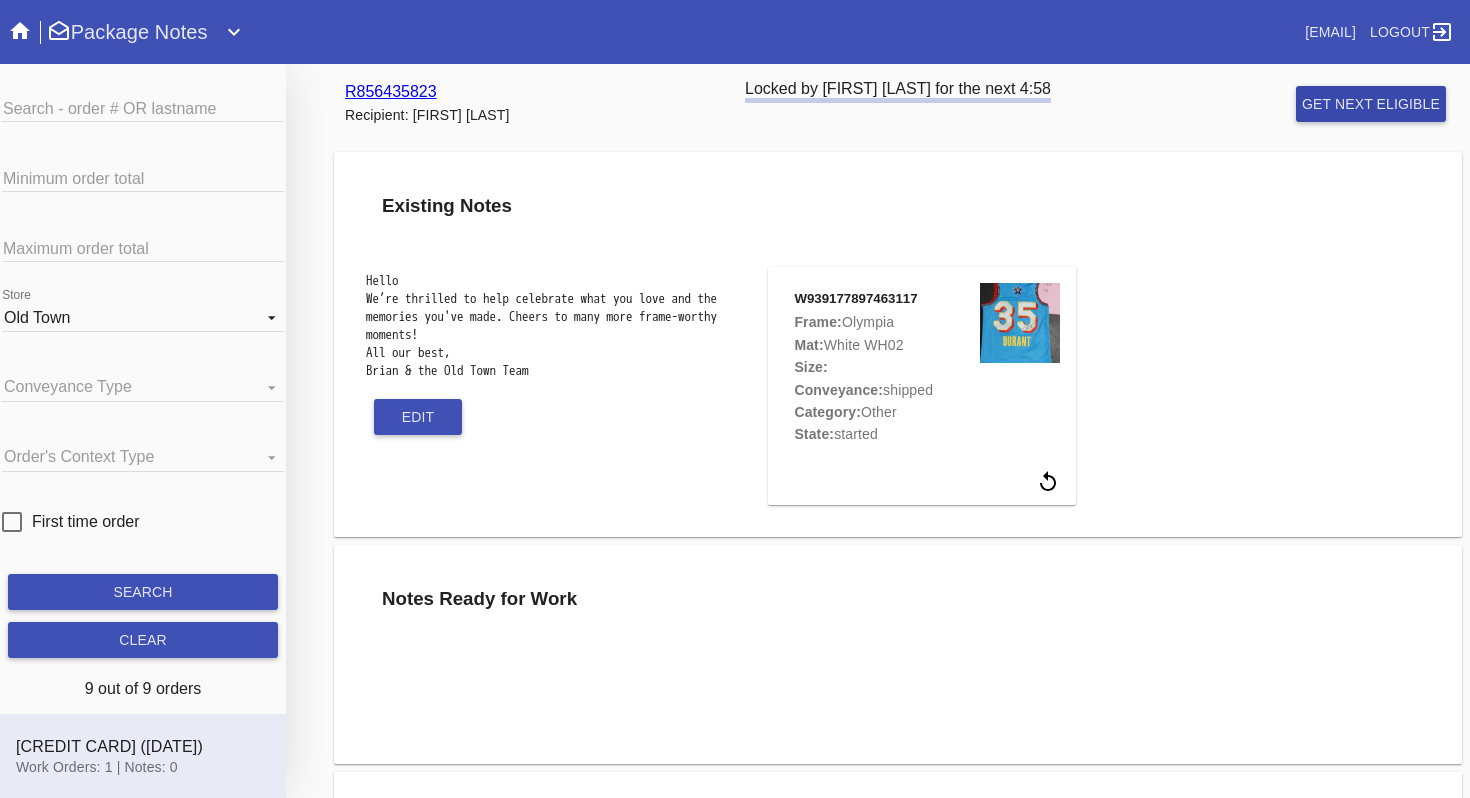 click on "get next eligible" at bounding box center [1371, 104] 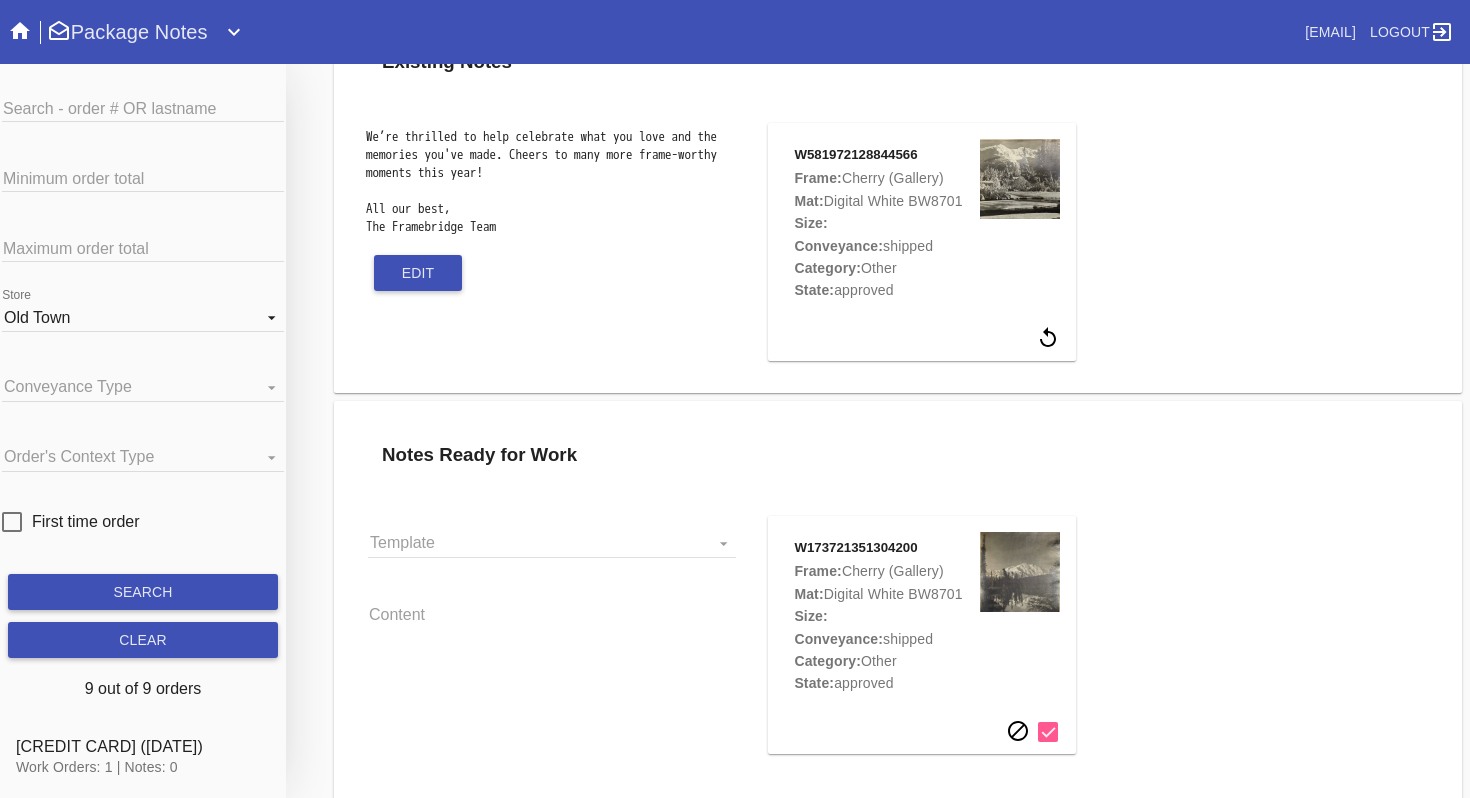 scroll, scrollTop: 146, scrollLeft: 0, axis: vertical 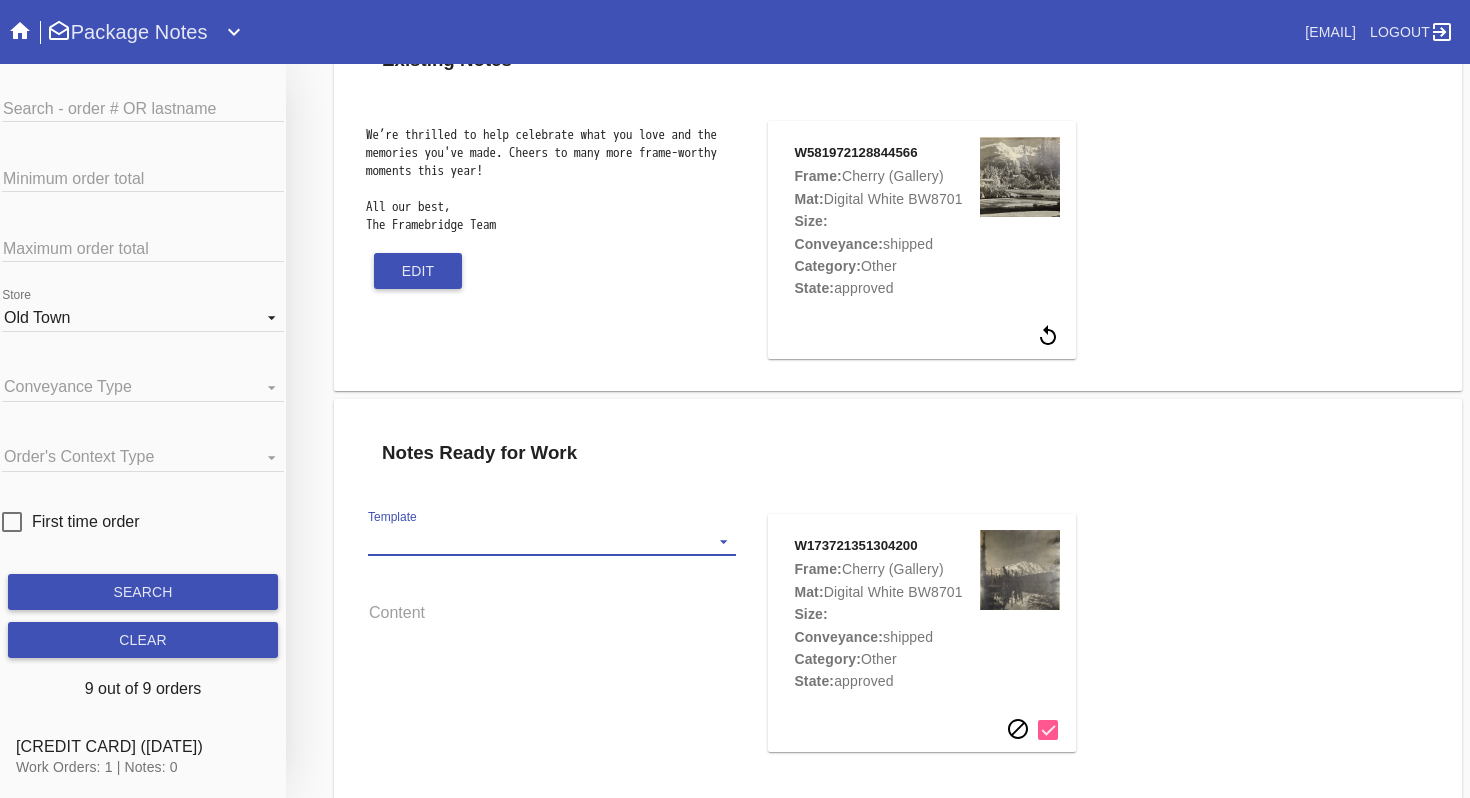 click on "Template
Standard" at bounding box center (552, 541) 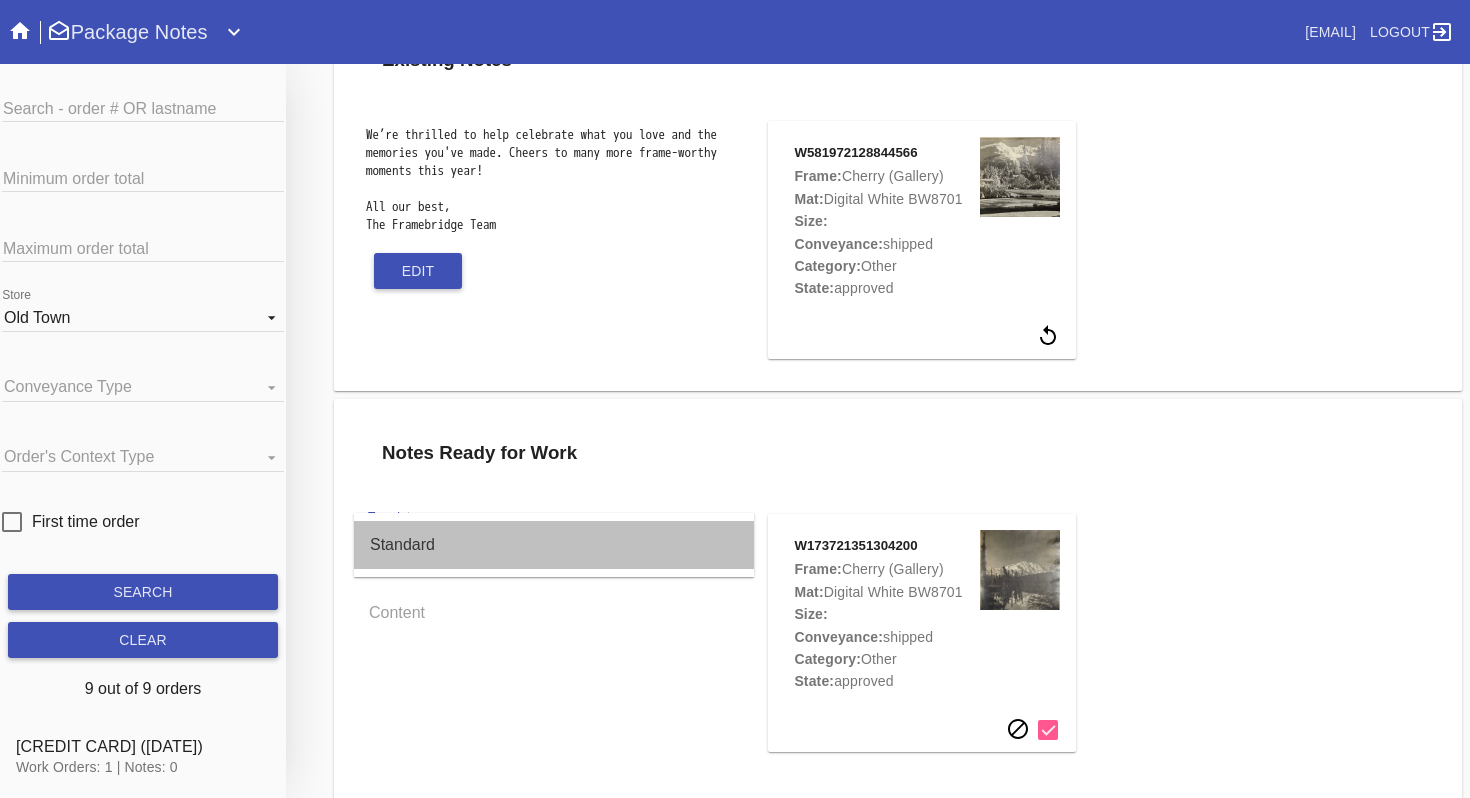 click on "Standard" at bounding box center (554, 545) 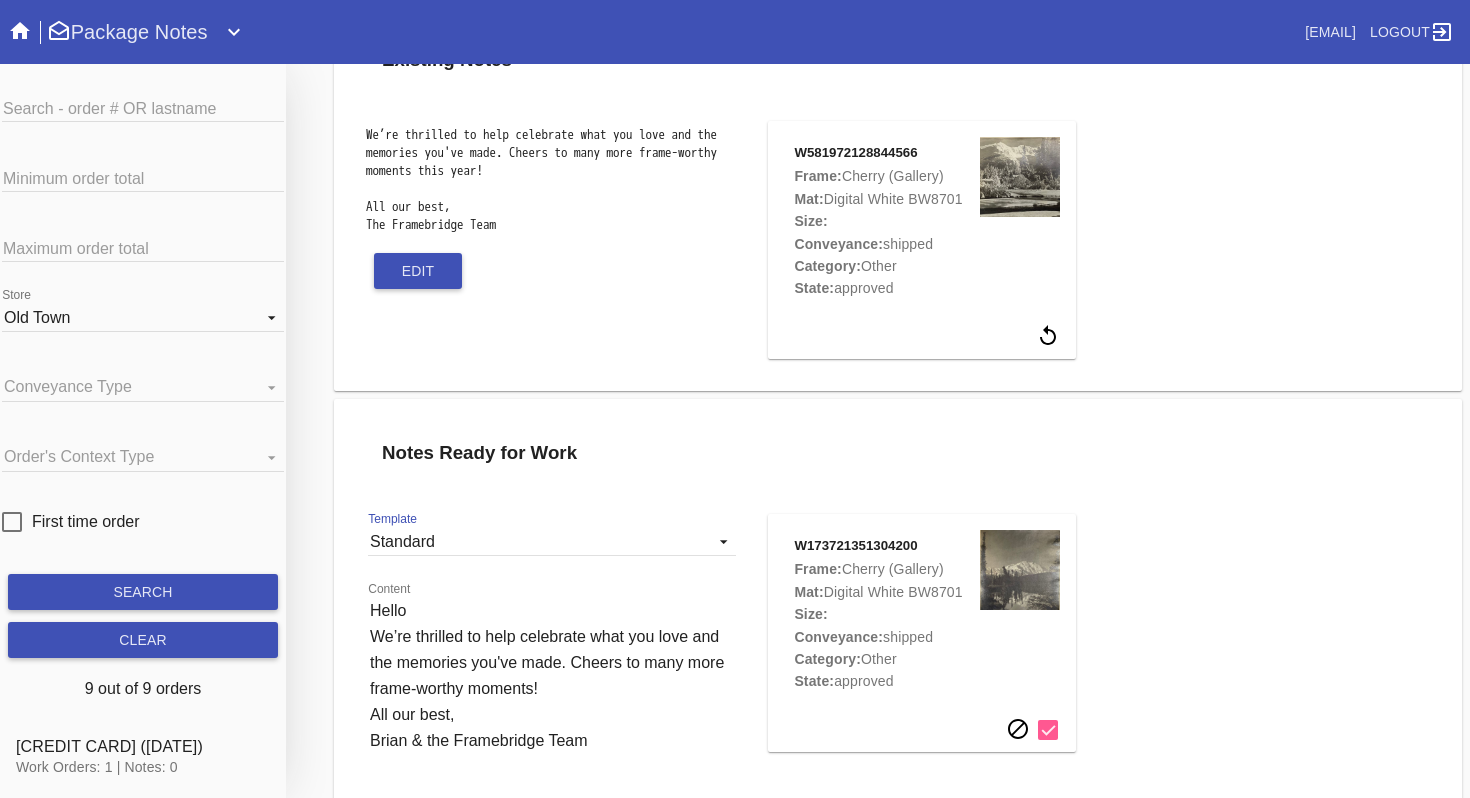 click on "Hello
We’re thrilled to help celebrate what you love and the memories you've made. Cheers to many more frame-worthy moments!
All our best,
Brian & the Framebridge Team" at bounding box center (552, 704) 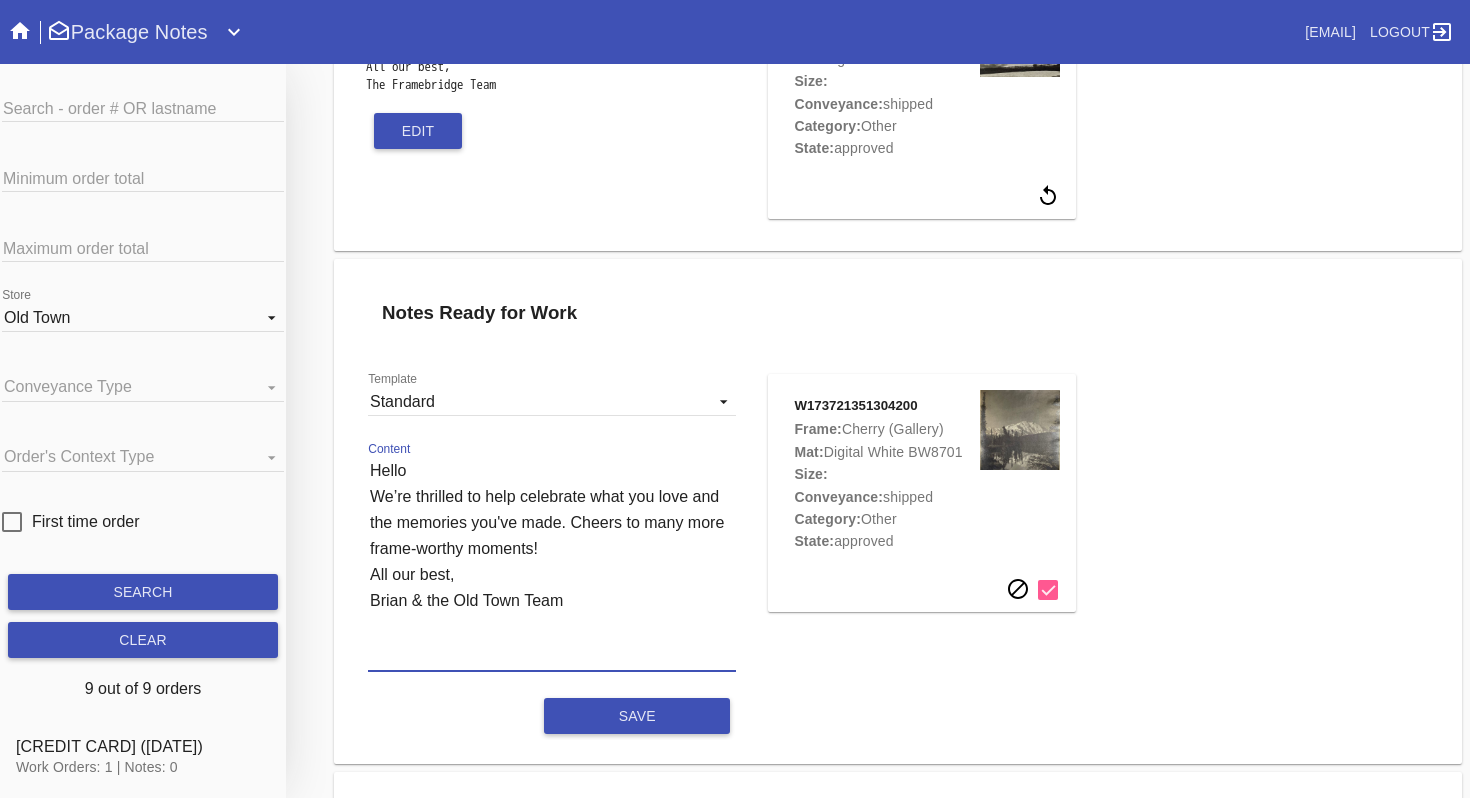 scroll, scrollTop: 337, scrollLeft: 0, axis: vertical 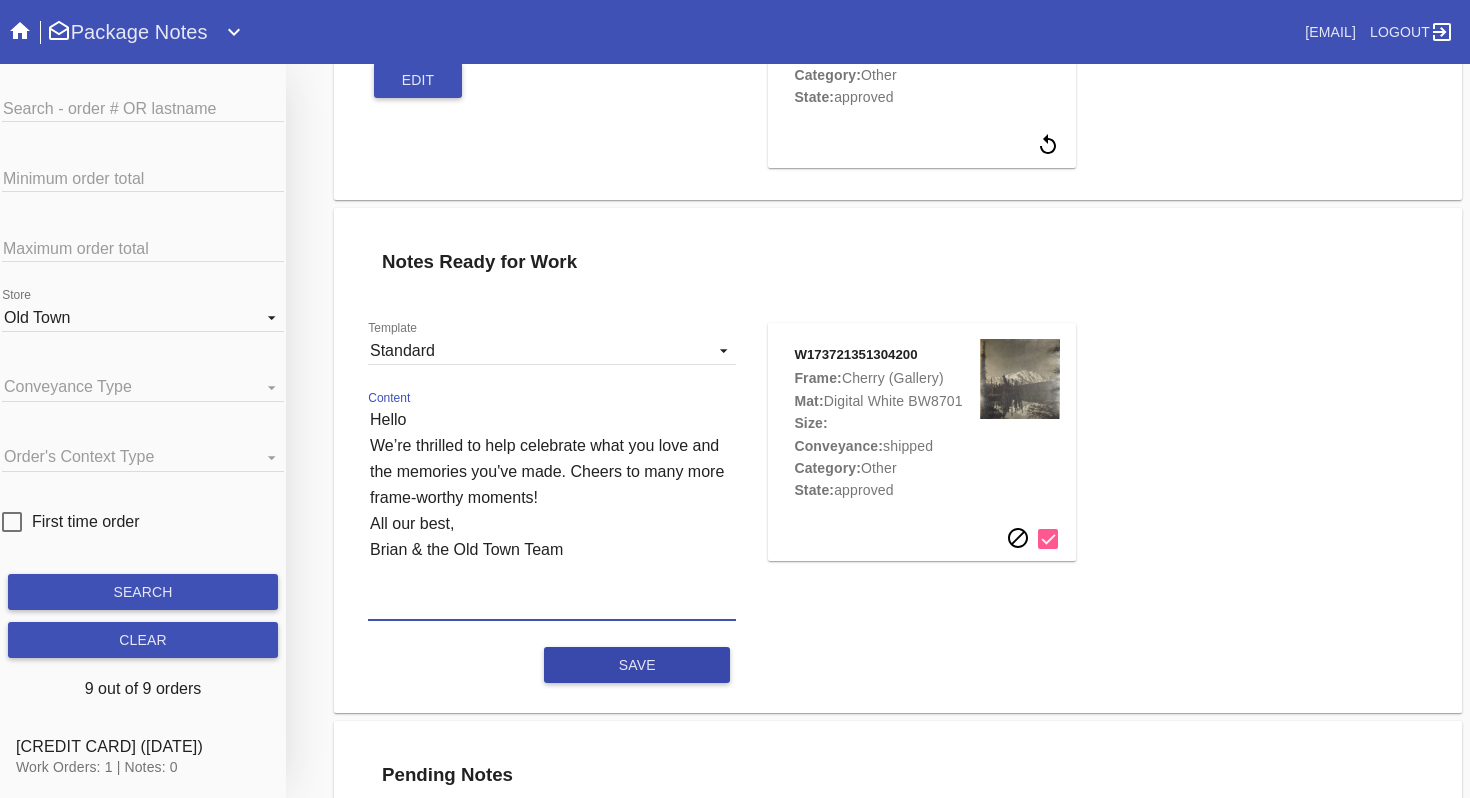type on "Hello
We’re thrilled to help celebrate what you love and the memories you've made. Cheers to many more frame-worthy moments!
All our best,
Brian & the Old Town Team" 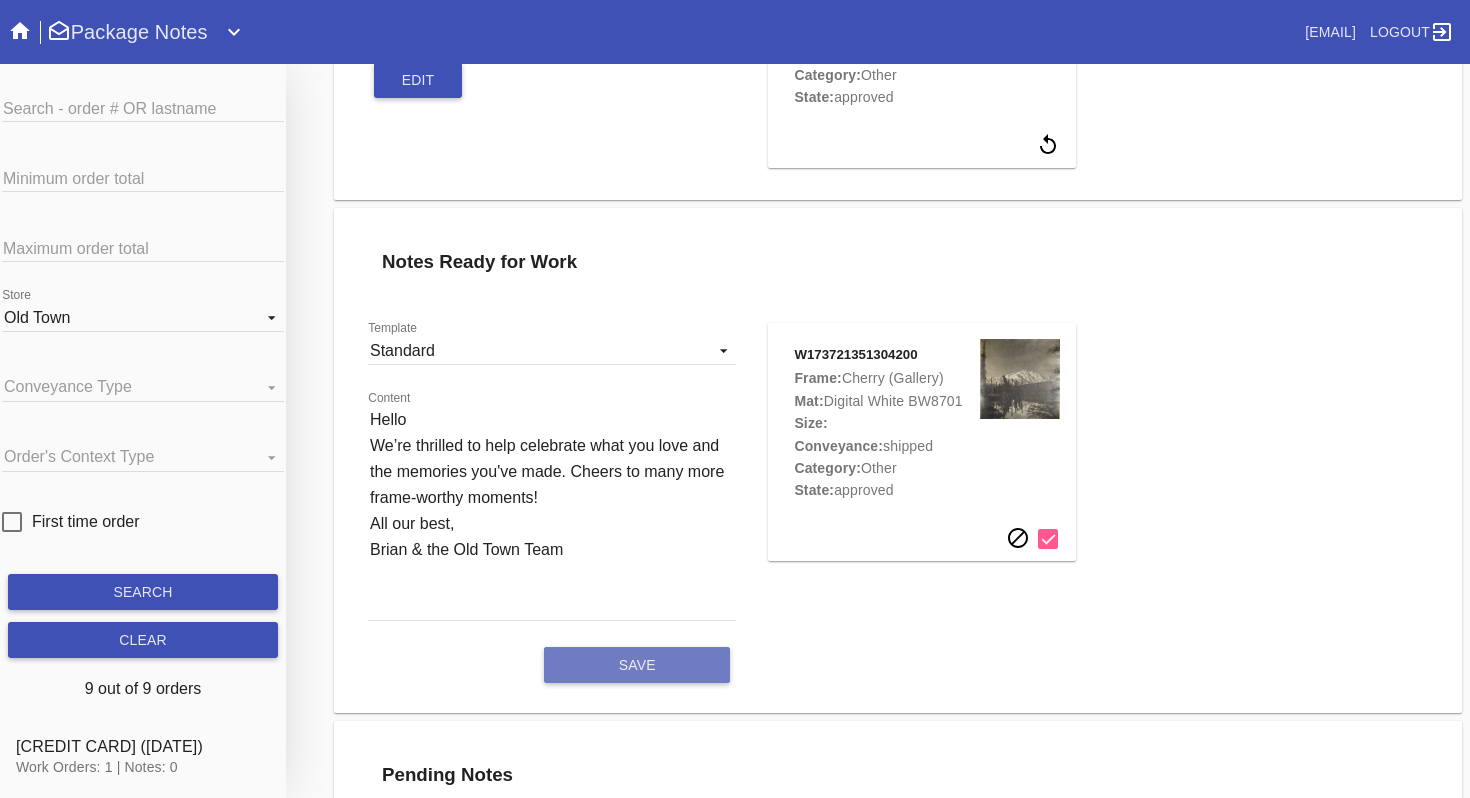 click on "save" at bounding box center [637, 665] 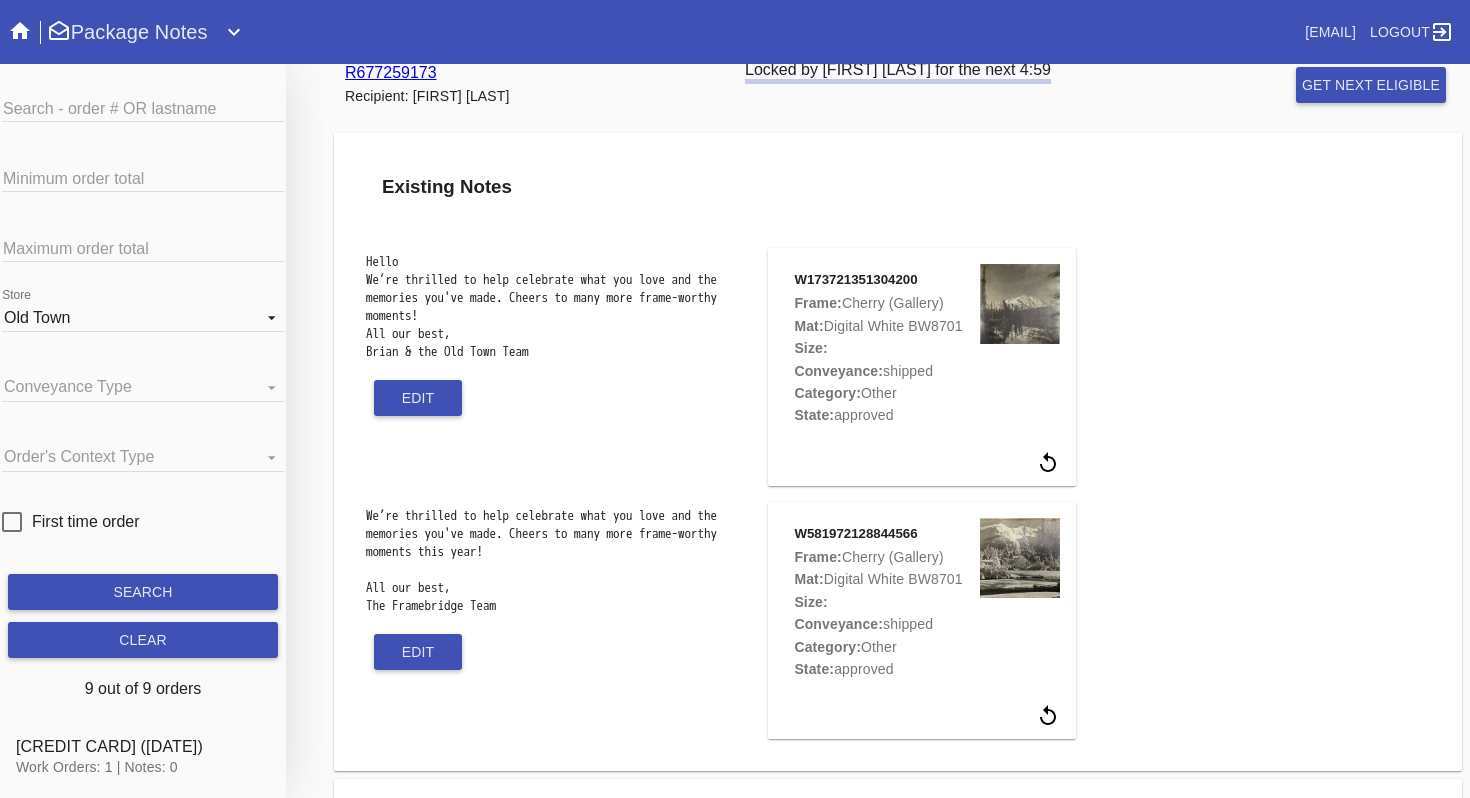 scroll, scrollTop: 0, scrollLeft: 0, axis: both 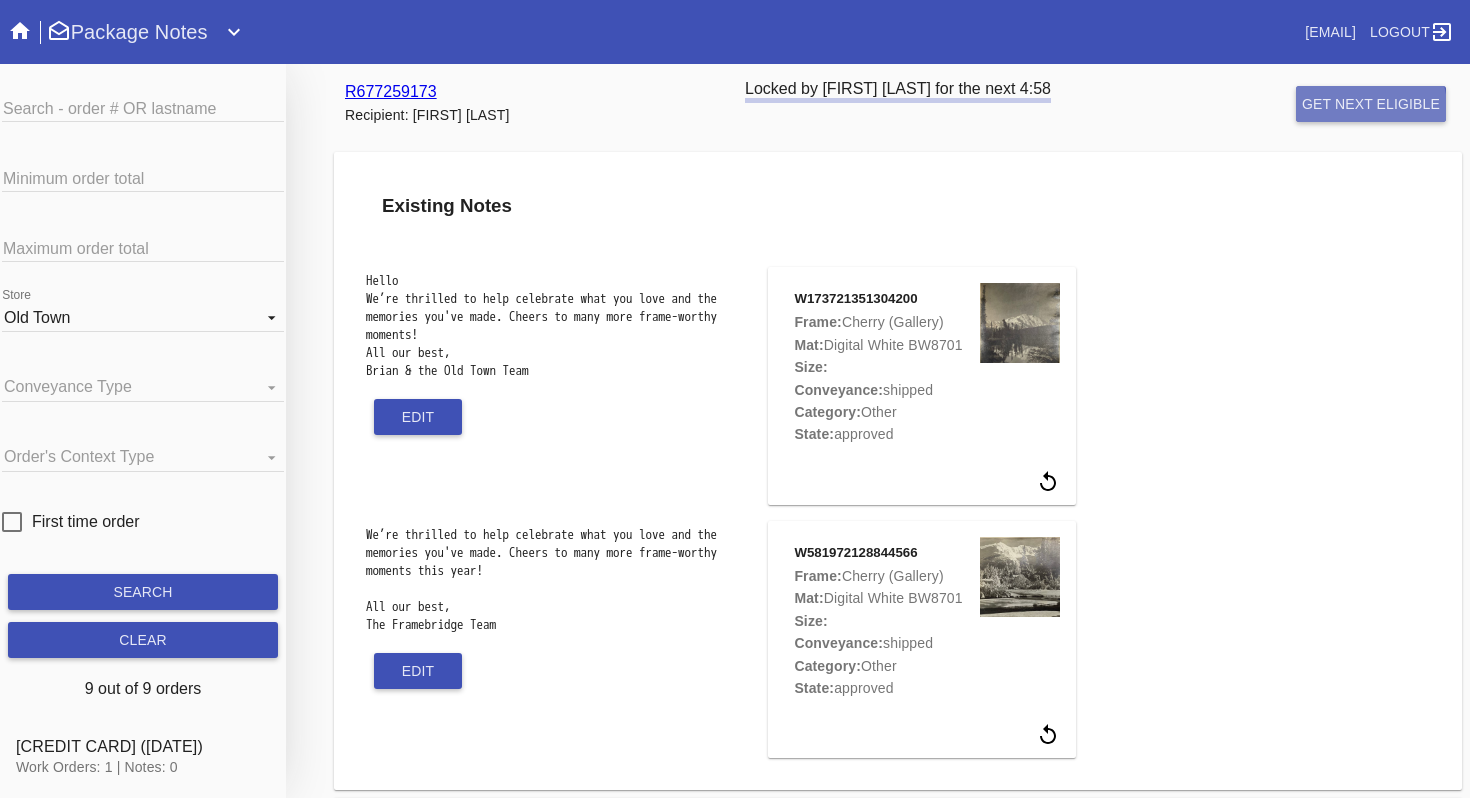 click on "get next eligible" at bounding box center (1371, 104) 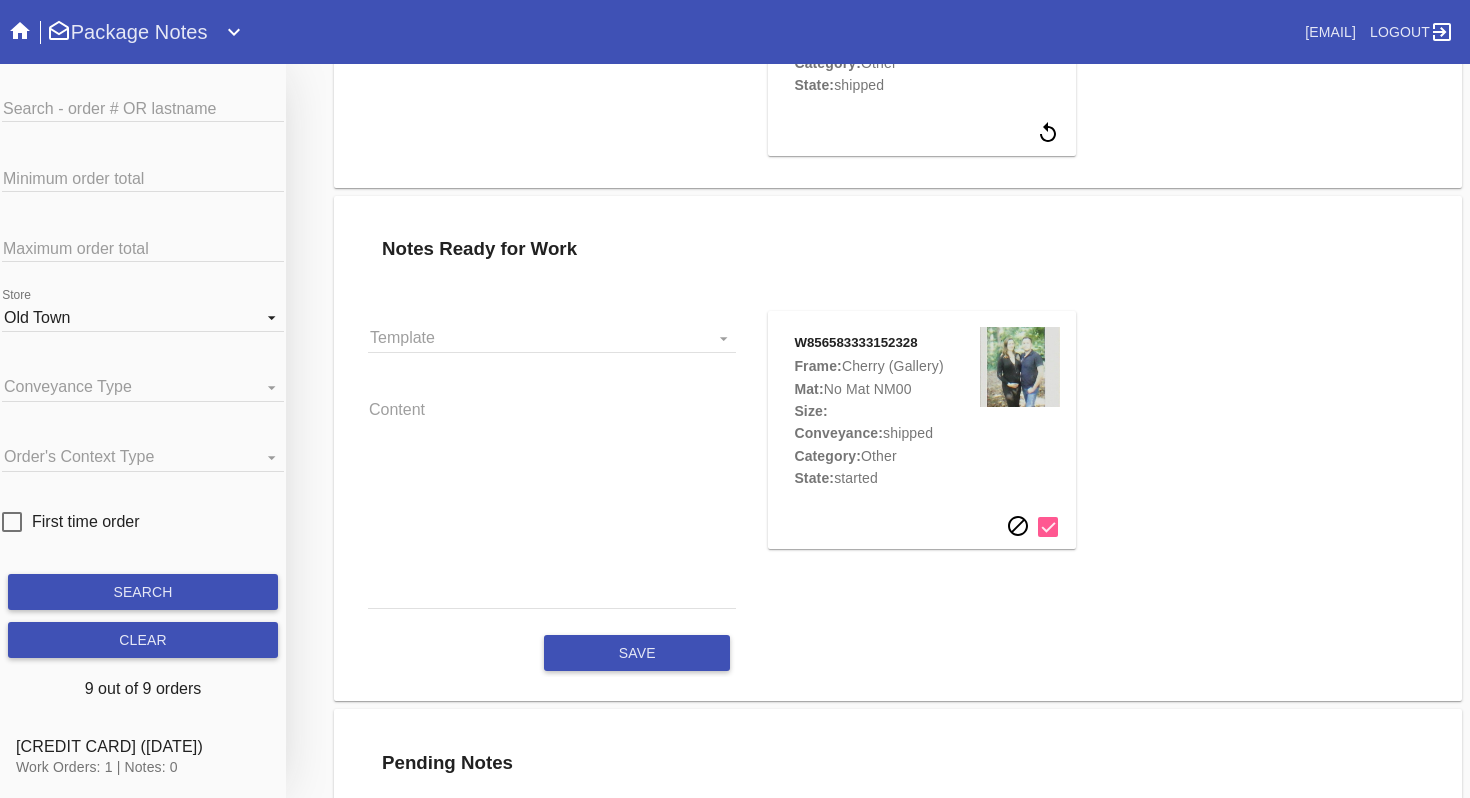 scroll, scrollTop: 860, scrollLeft: 0, axis: vertical 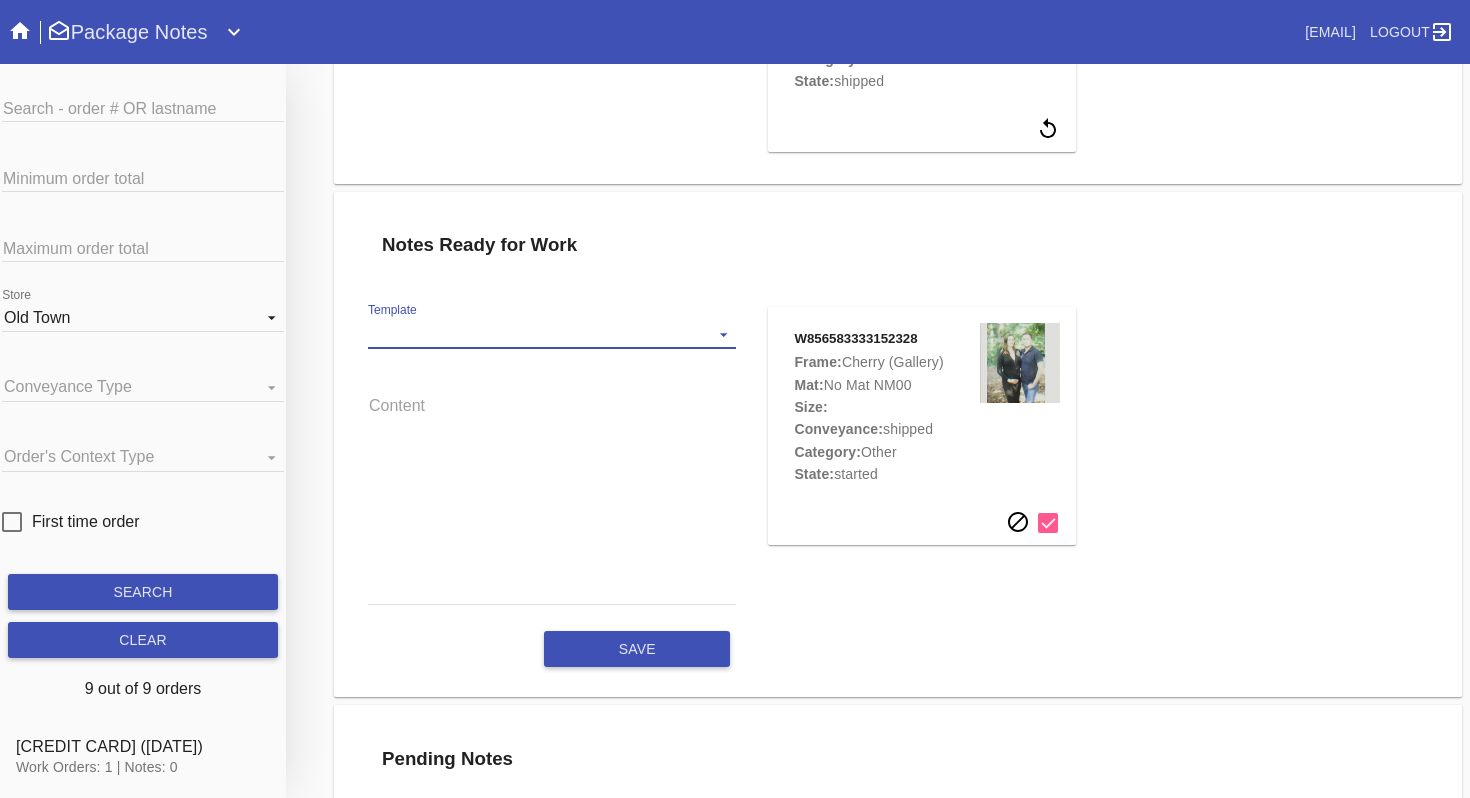 click on "Template
Standard" at bounding box center [552, 334] 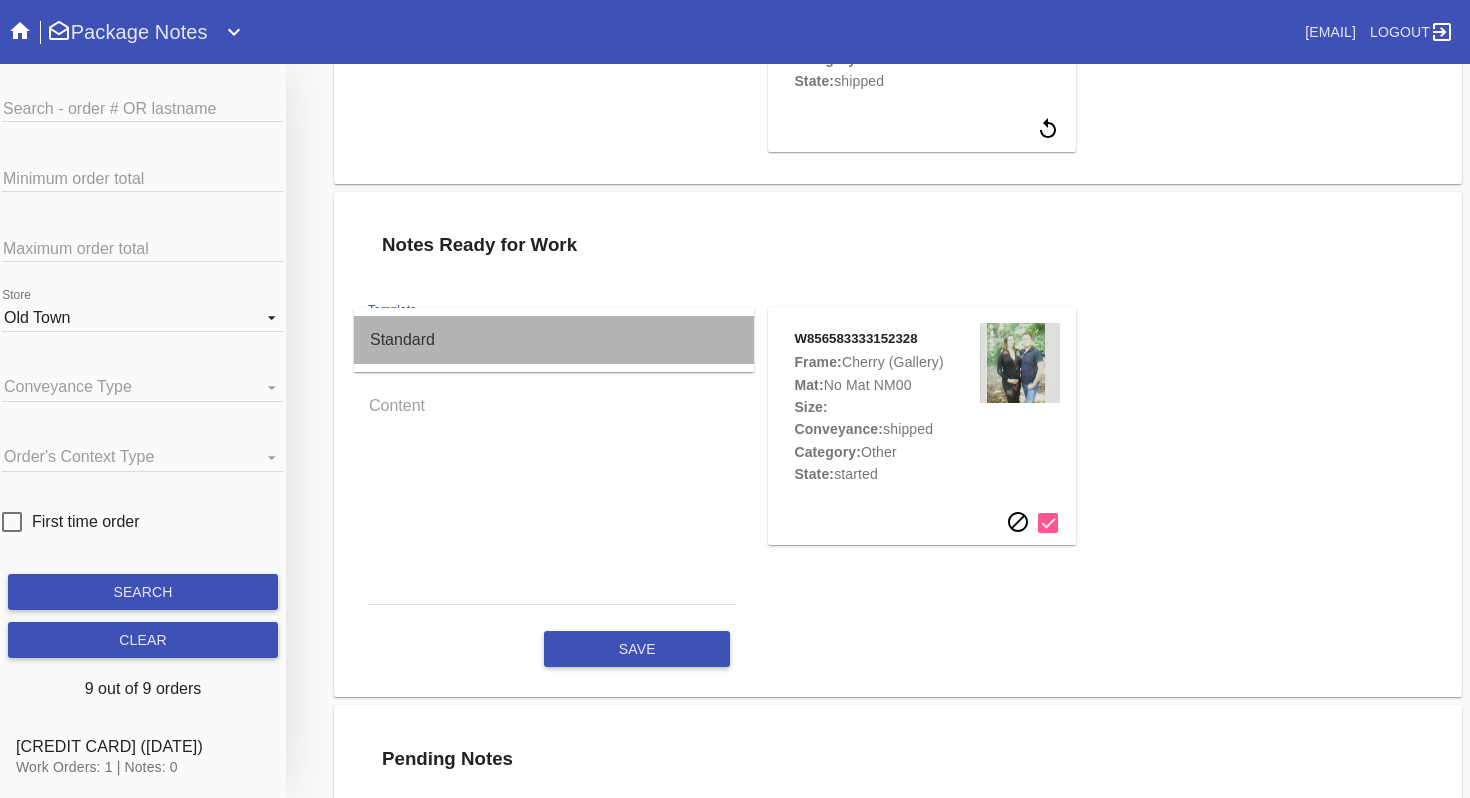 click on "Standard" at bounding box center [554, 340] 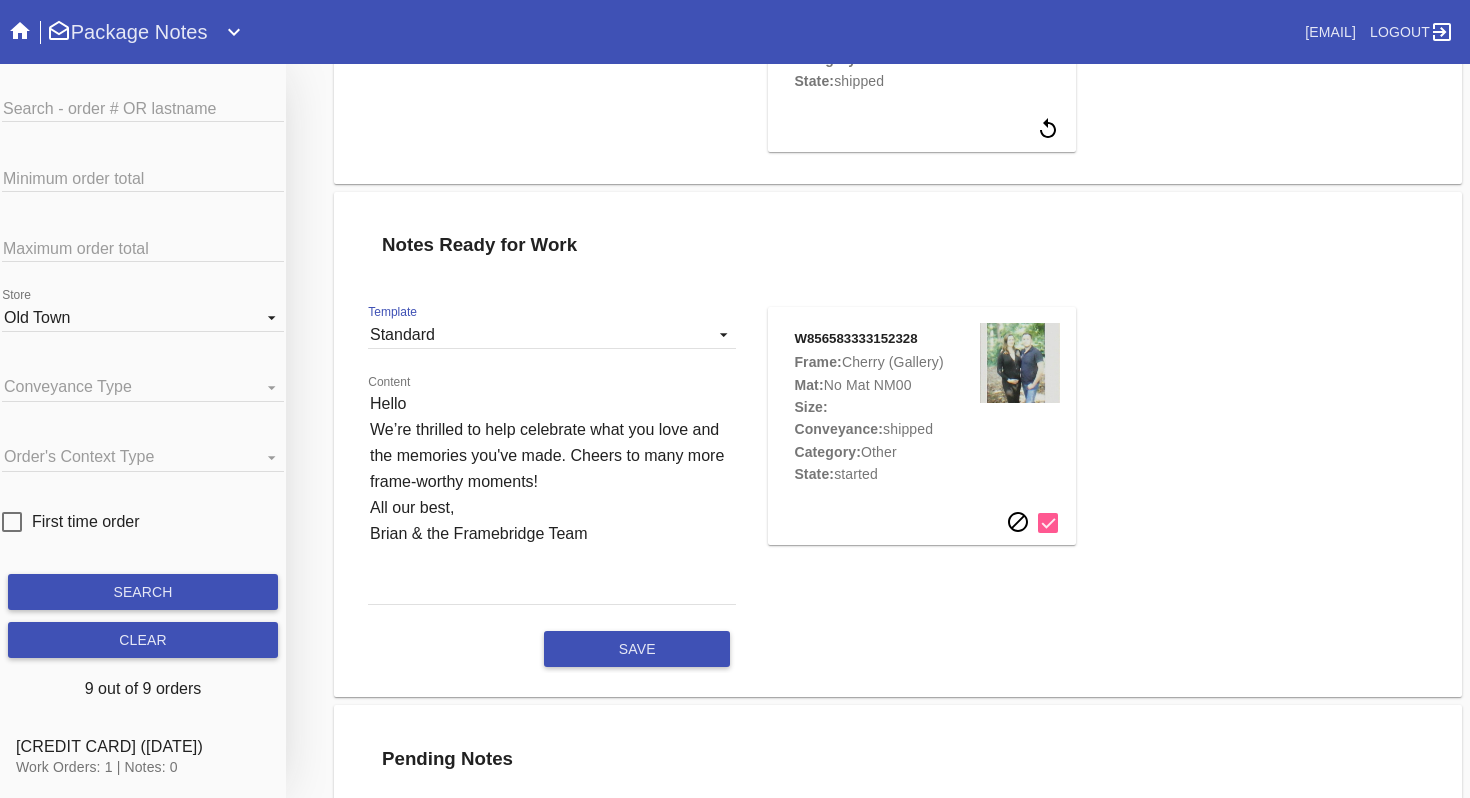 click on "Hello
We’re thrilled to help celebrate what you love and the memories you've made. Cheers to many more frame-worthy moments!
All our best,
Brian & the Framebridge Team" at bounding box center [552, 497] 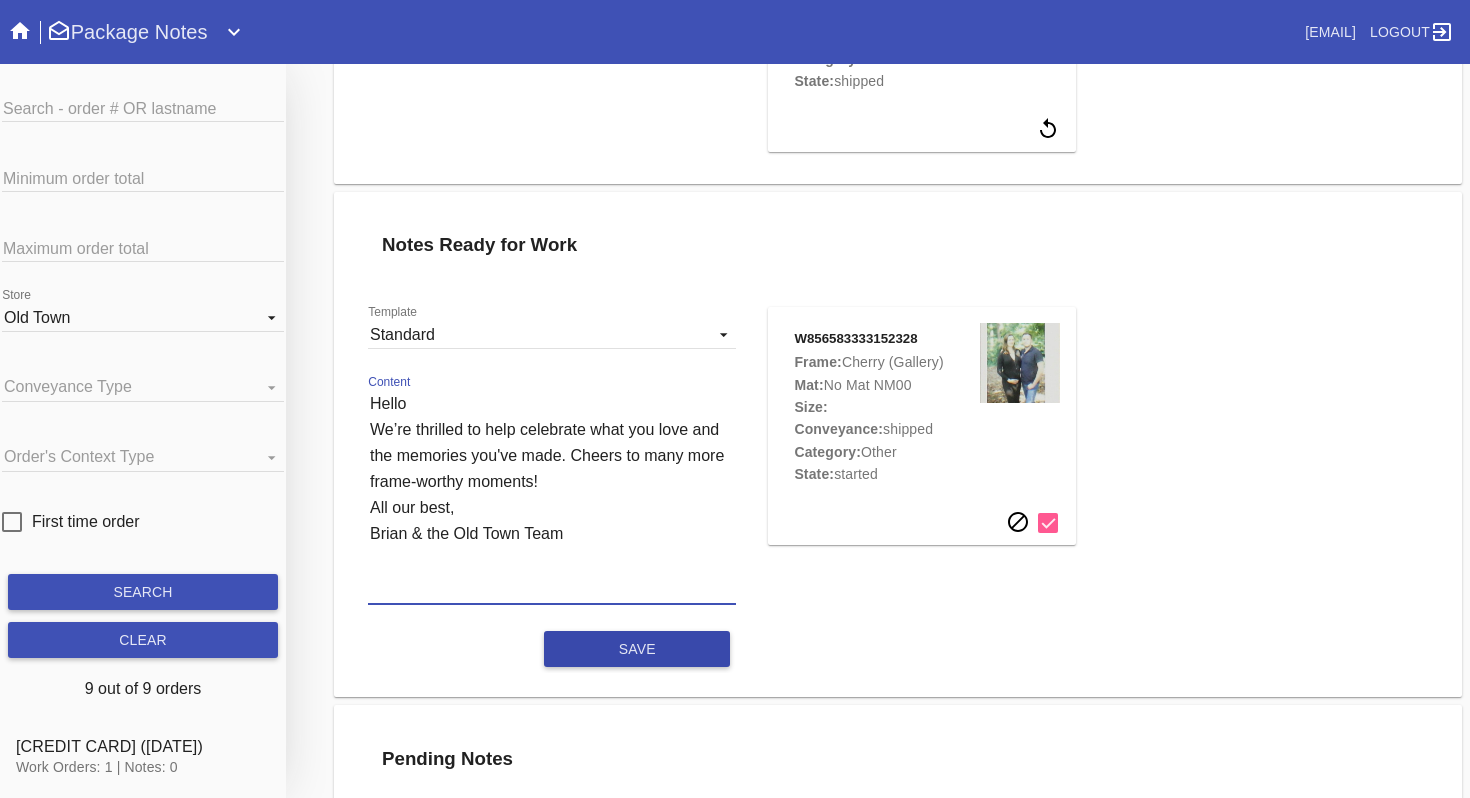 type on "Hello
We’re thrilled to help celebrate what you love and the memories you've made. Cheers to many more frame-worthy moments!
All our best,
Brian & the Old Town Team" 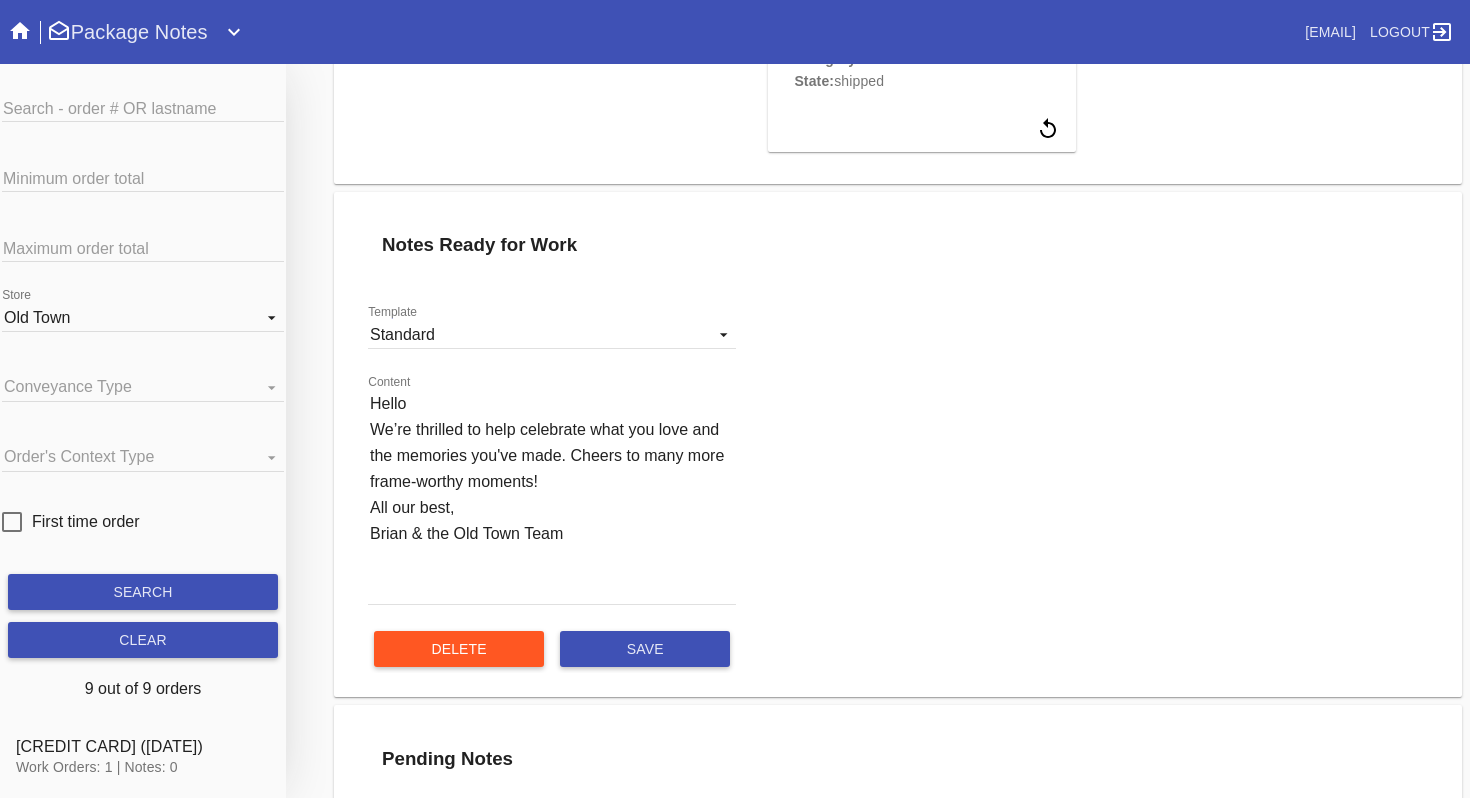 scroll, scrollTop: 0, scrollLeft: 0, axis: both 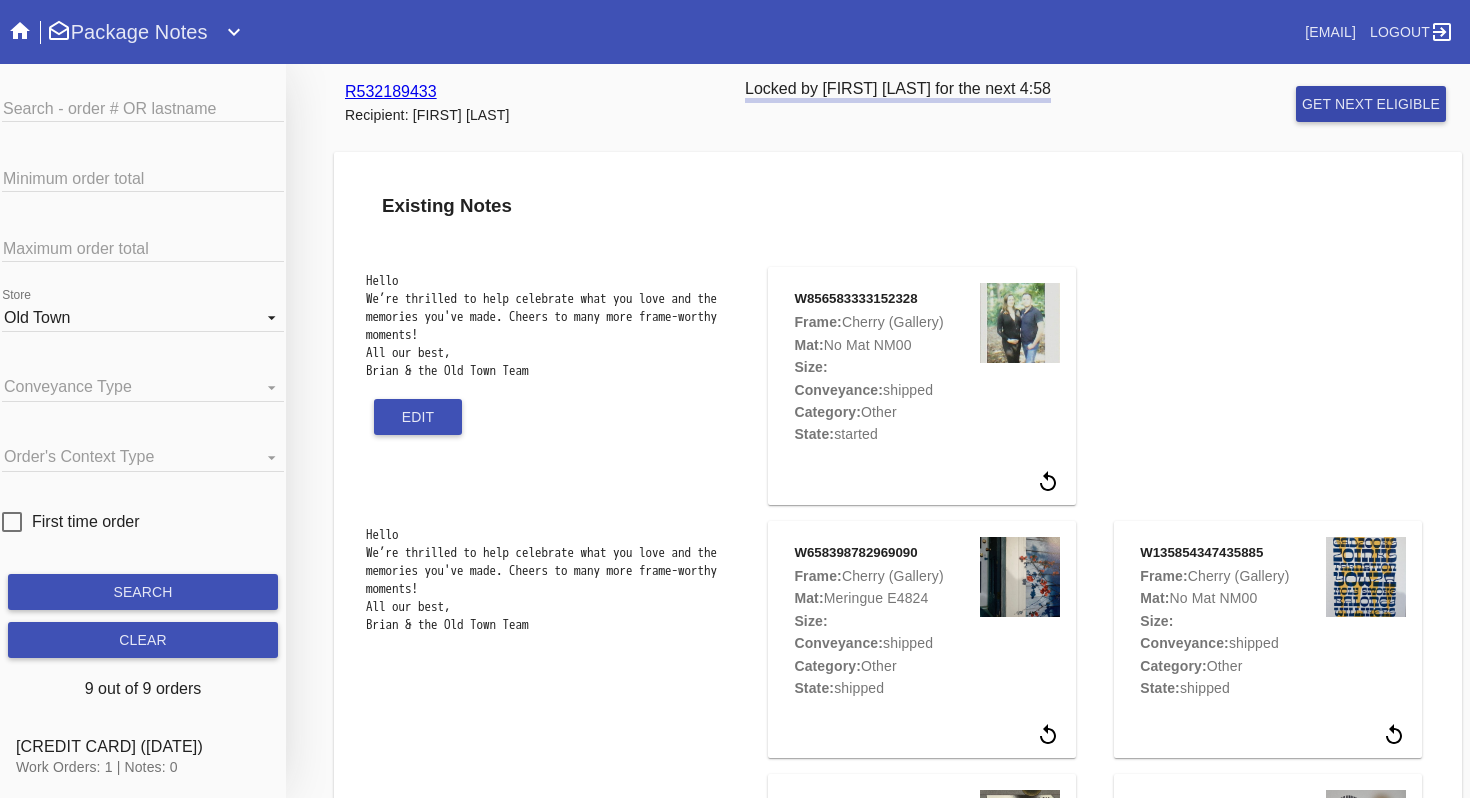 click on "get next eligible" at bounding box center (1371, 104) 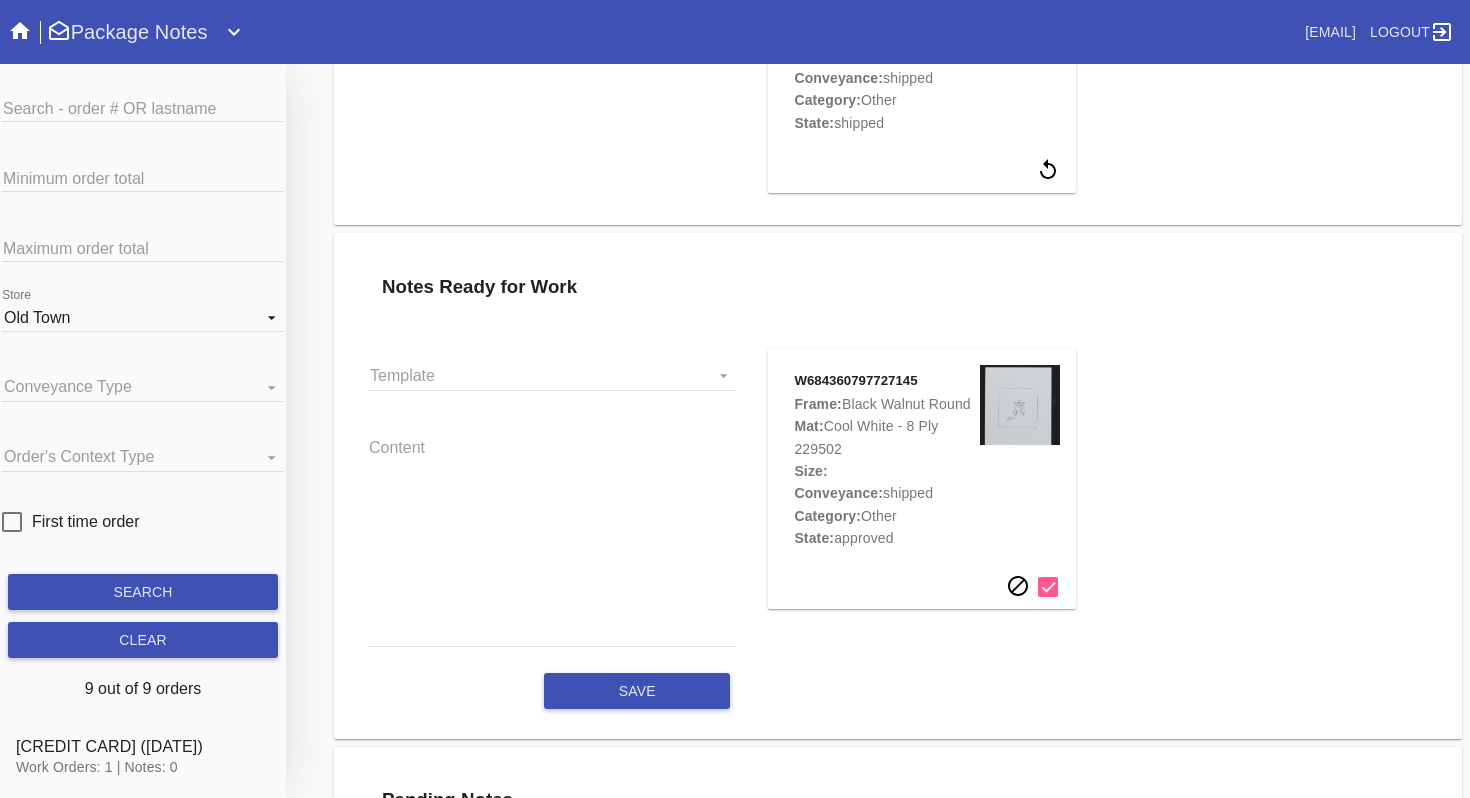 scroll, scrollTop: 342, scrollLeft: 0, axis: vertical 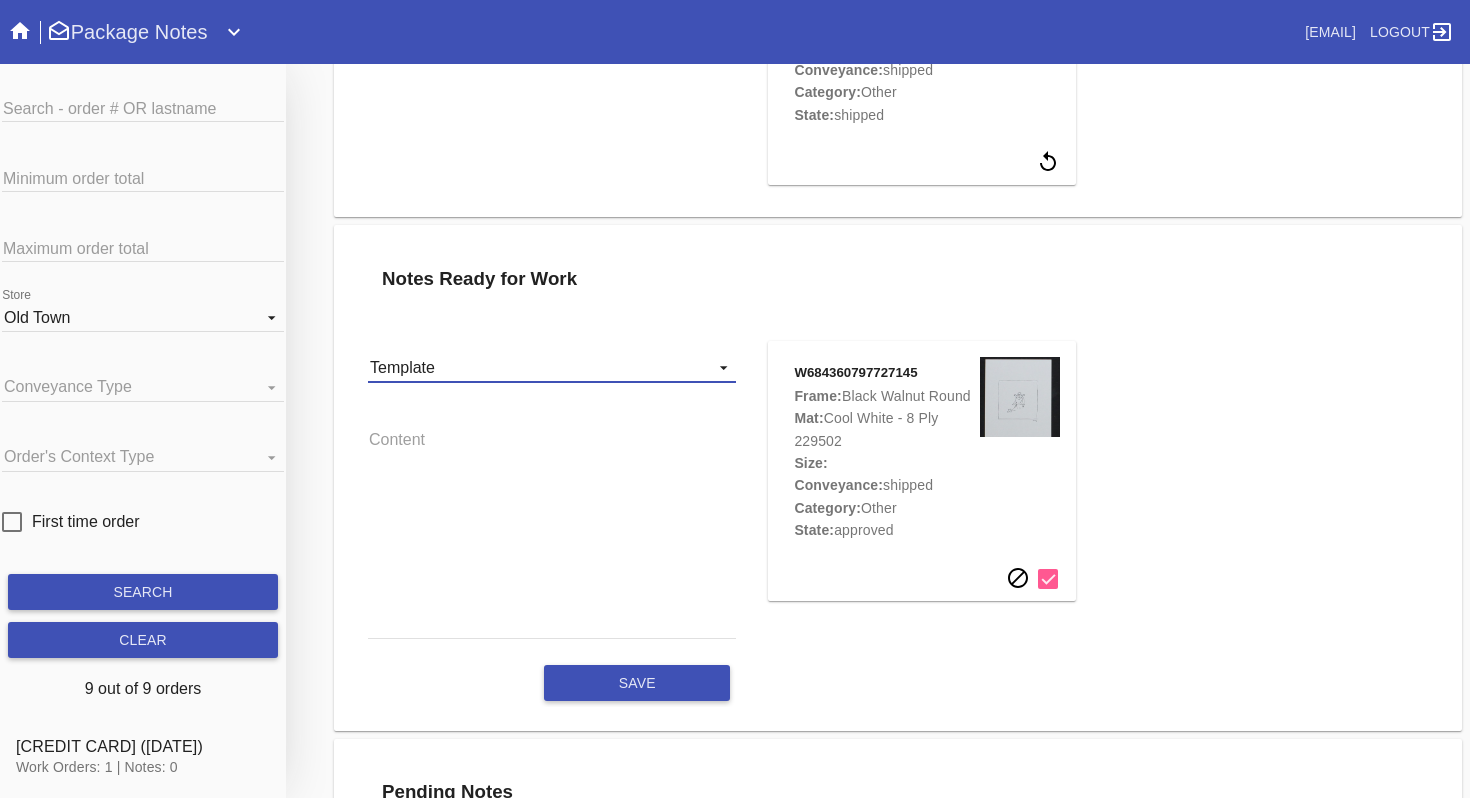 click on "Template
Standard" at bounding box center (552, 368) 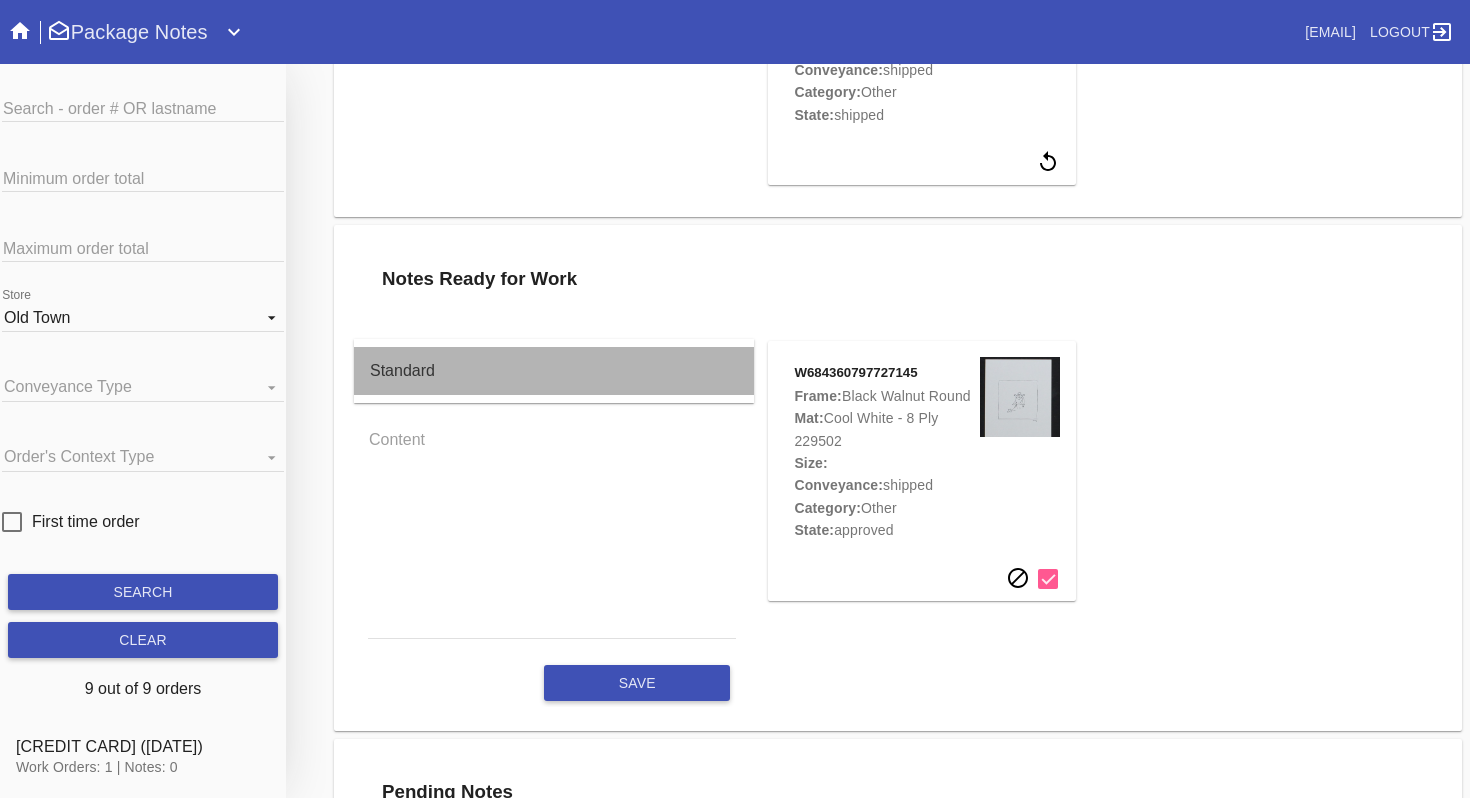 click on "Standard" at bounding box center [554, 371] 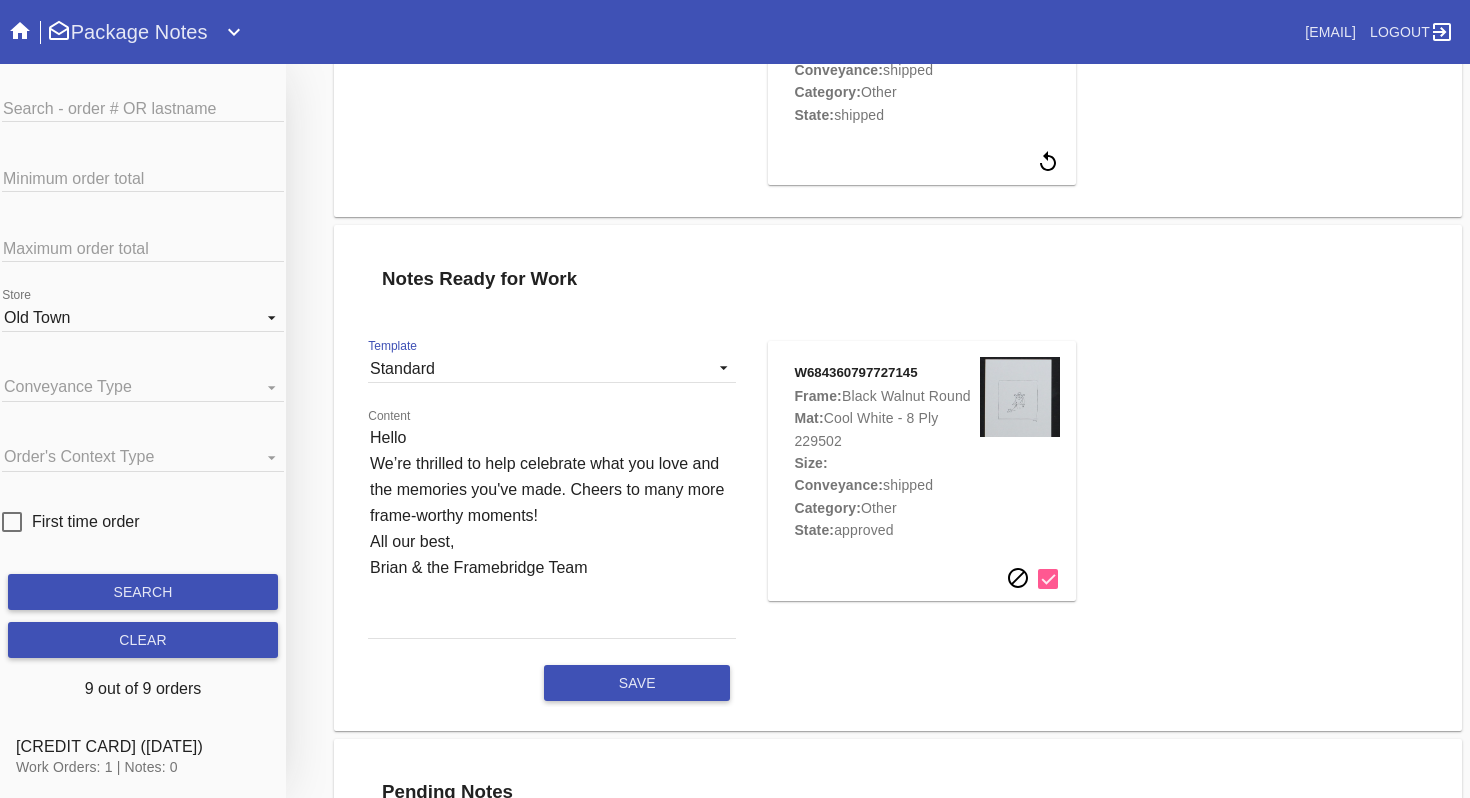 click on "Hello
We’re thrilled to help celebrate what you love and the memories you've made. Cheers to many more frame-worthy moments!
All our best,
Brian & the Framebridge Team" at bounding box center [552, 531] 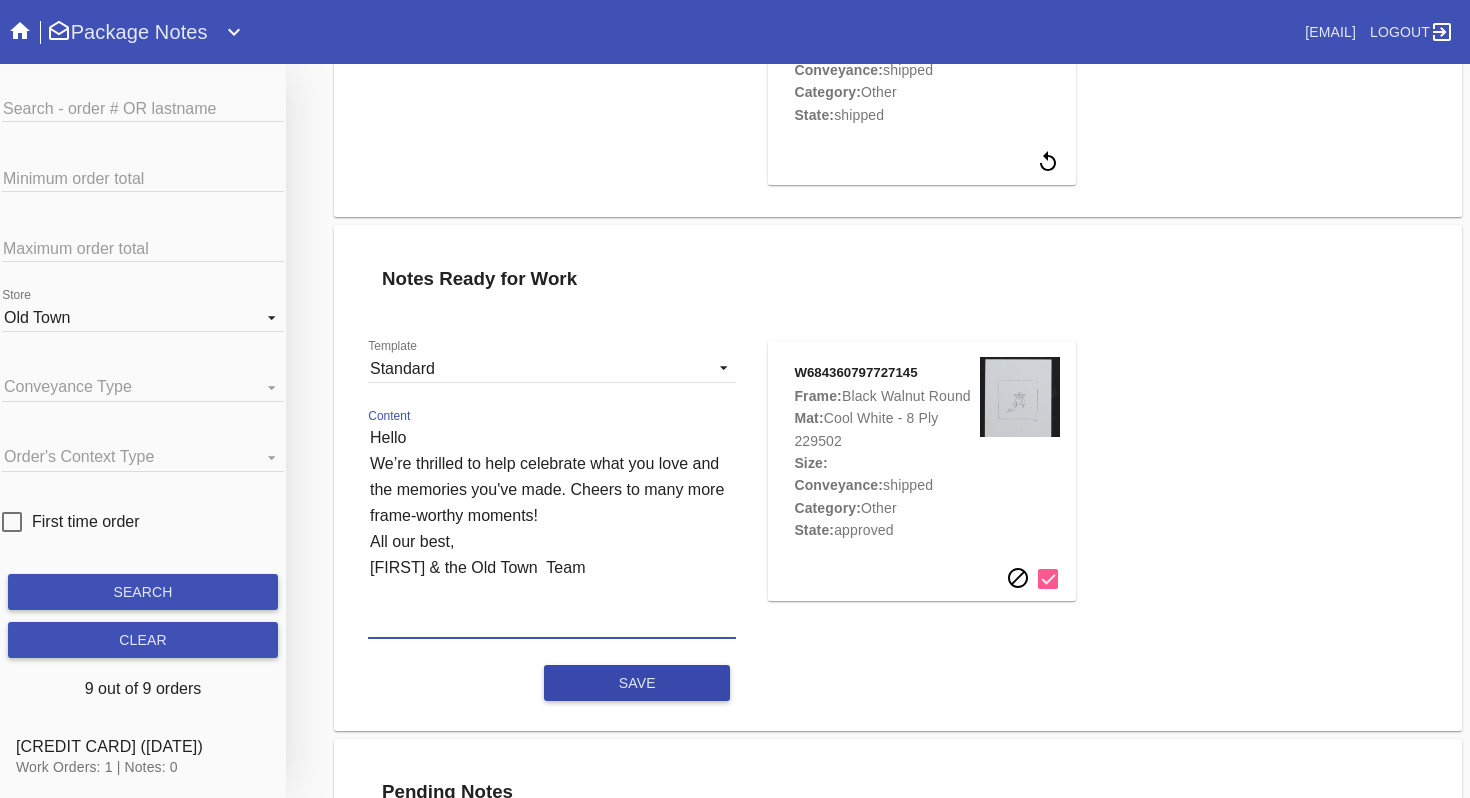 type on "Hello
We’re thrilled to help celebrate what you love and the memories you've made. Cheers to many more frame-worthy moments!
All our best,
[FIRST] & the Old Town  Team" 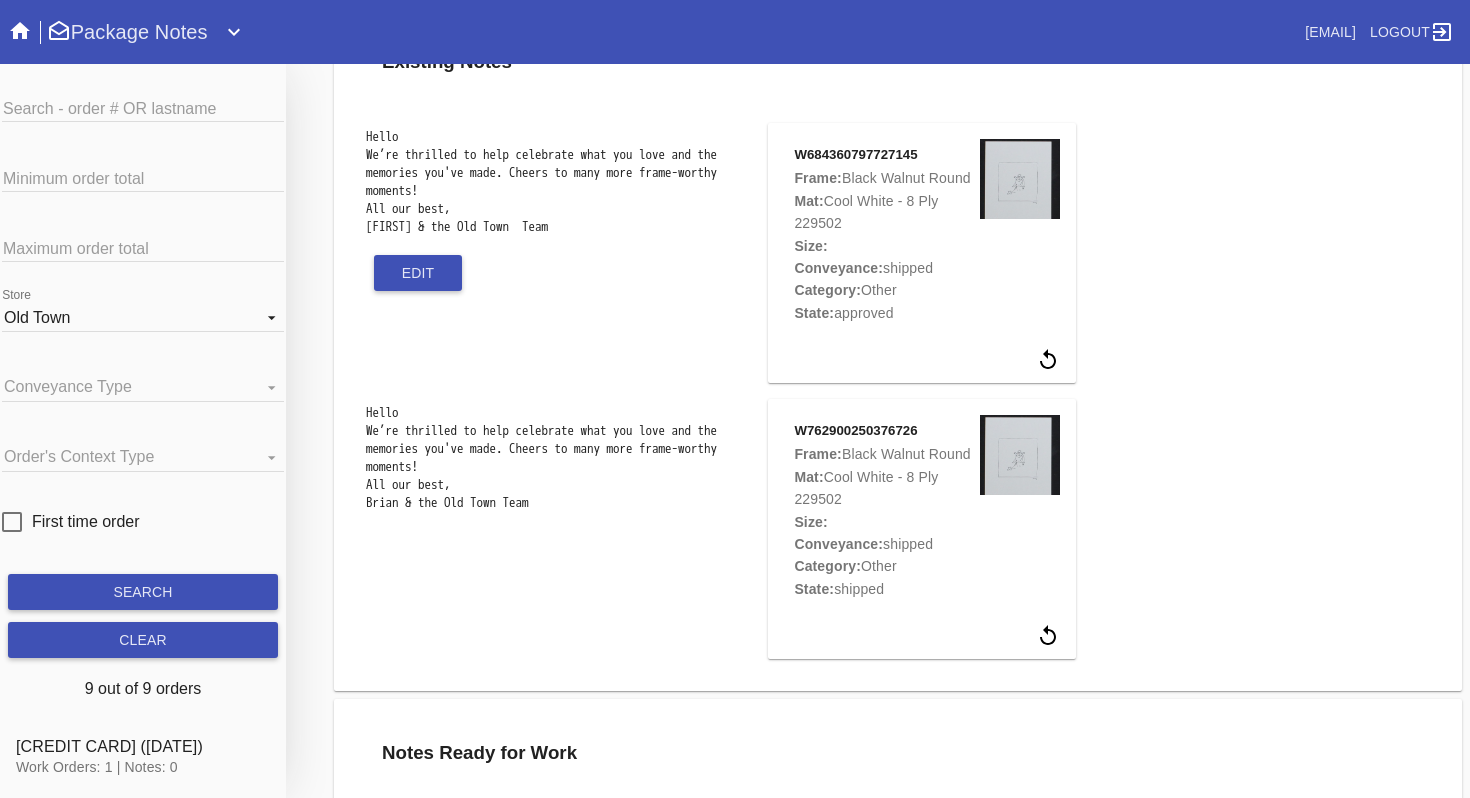scroll, scrollTop: 0, scrollLeft: 0, axis: both 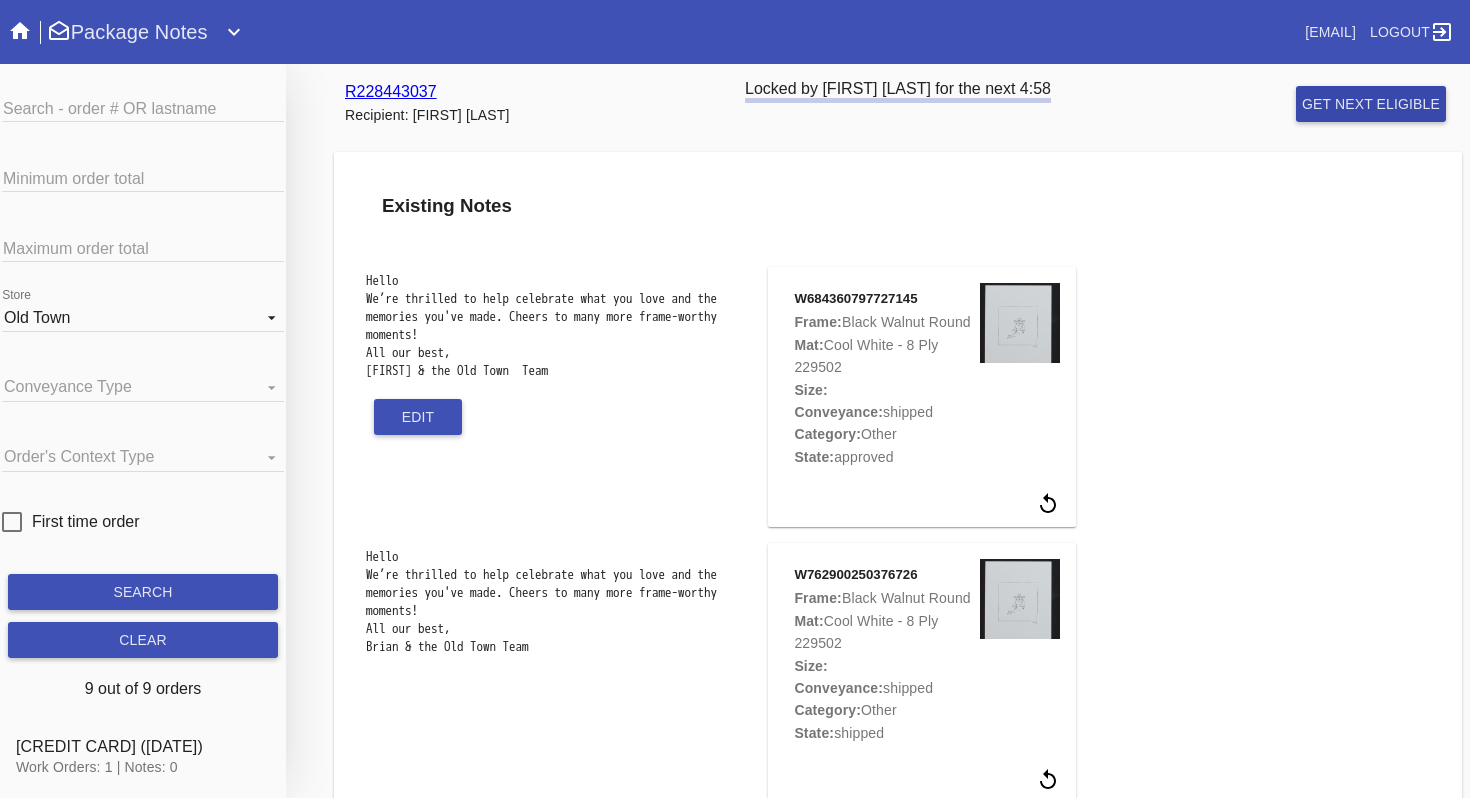 click on "get next eligible" at bounding box center [1371, 104] 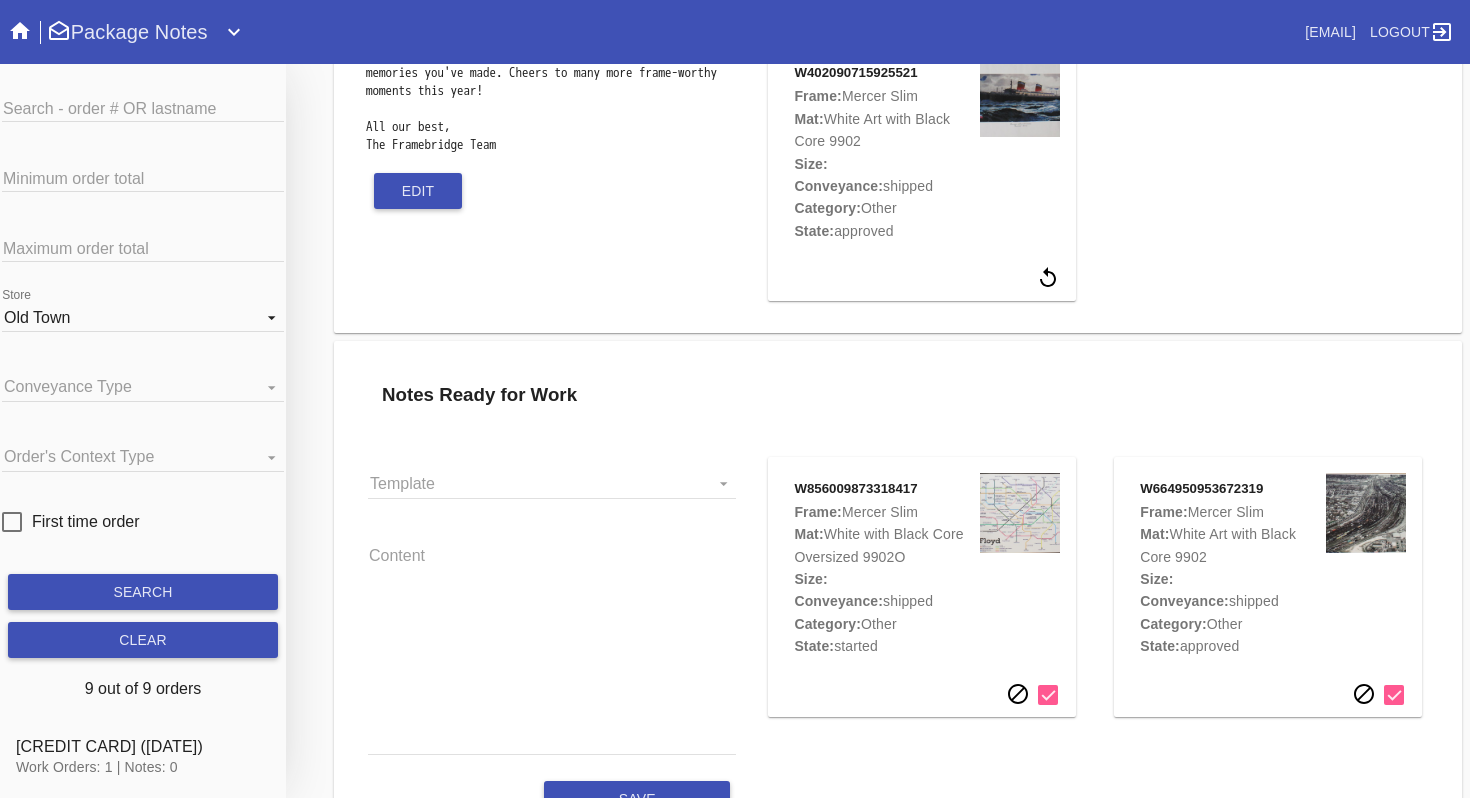 scroll, scrollTop: 234, scrollLeft: 0, axis: vertical 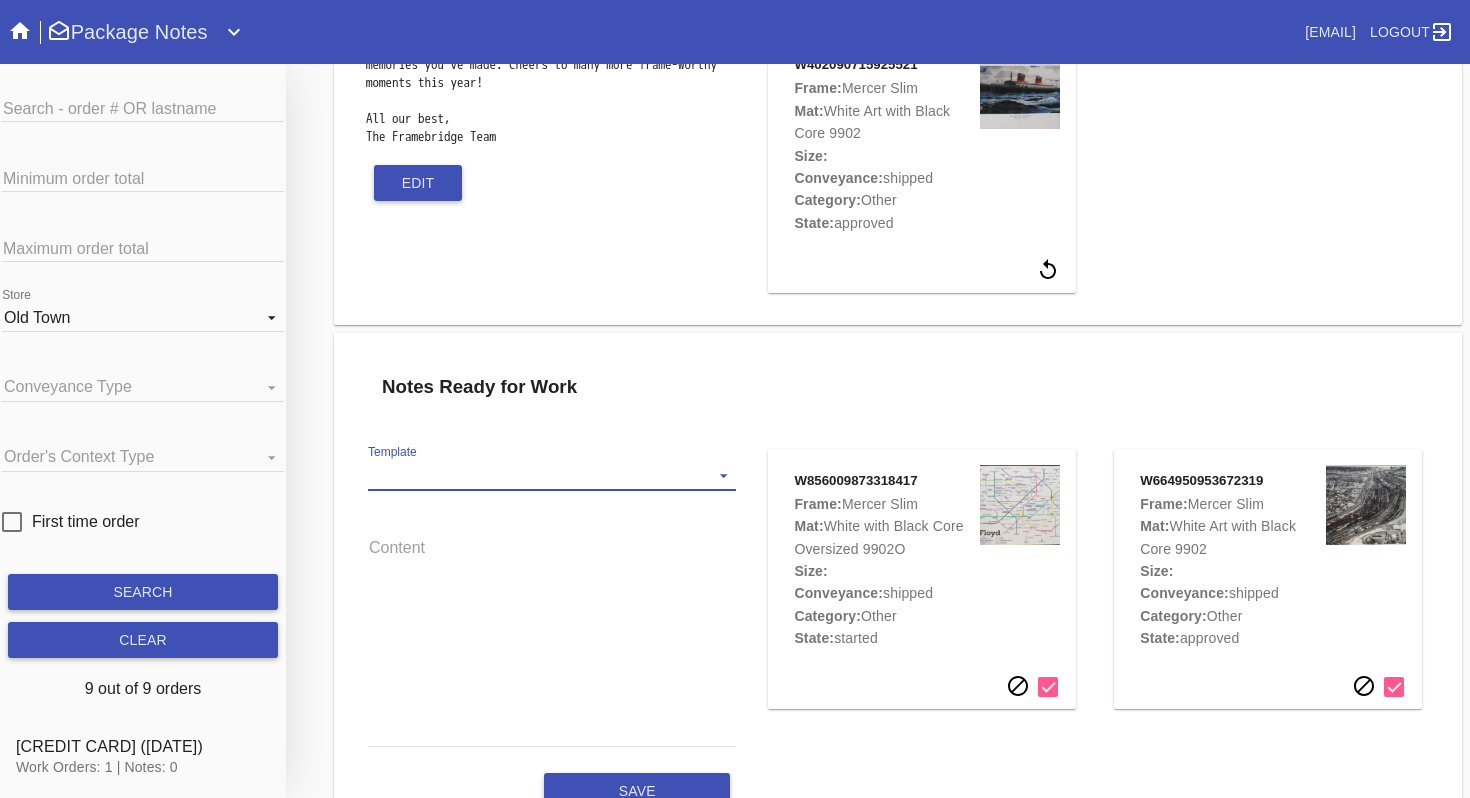 click on "Template
Standard" at bounding box center [552, 476] 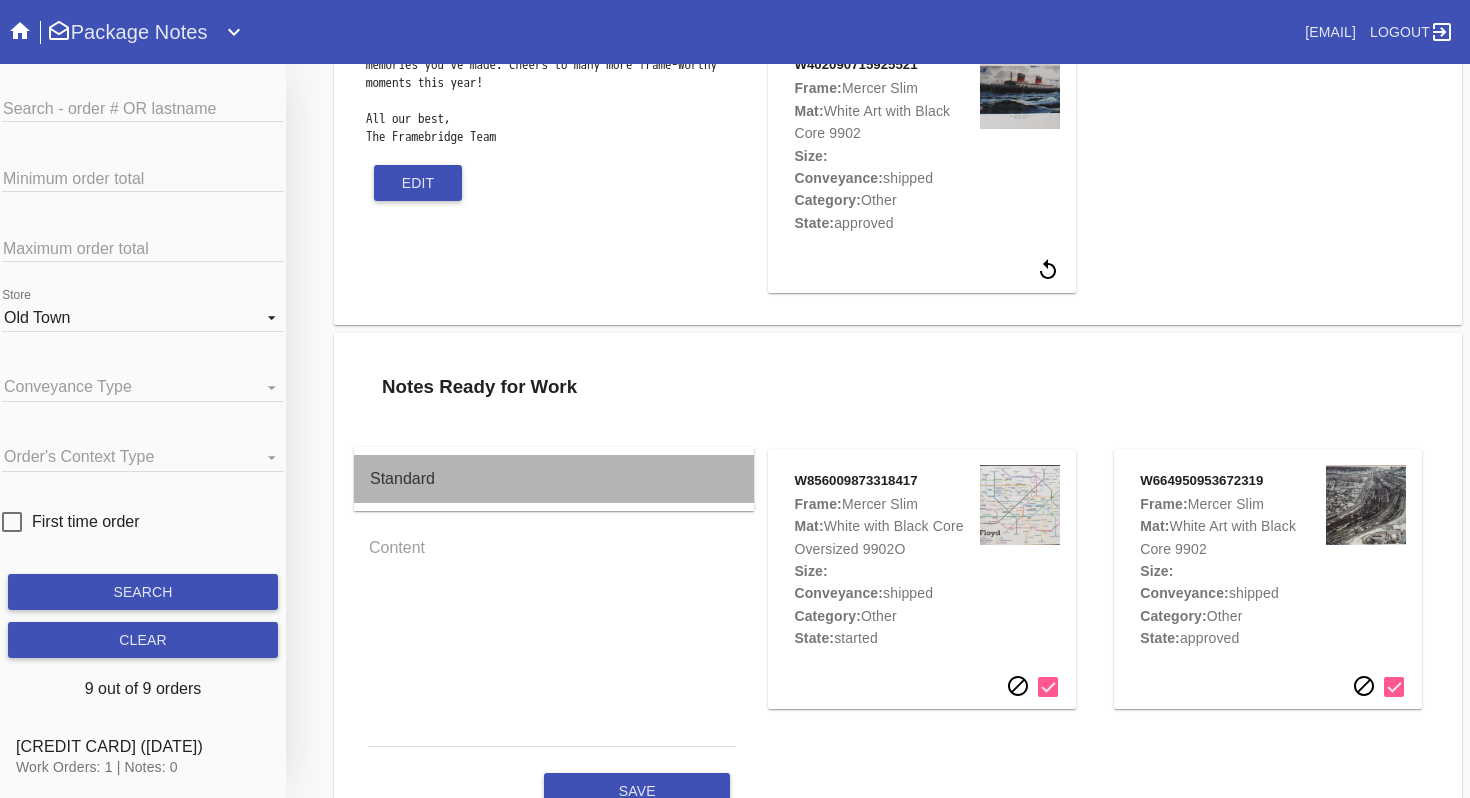 click on "Standard" at bounding box center [554, 479] 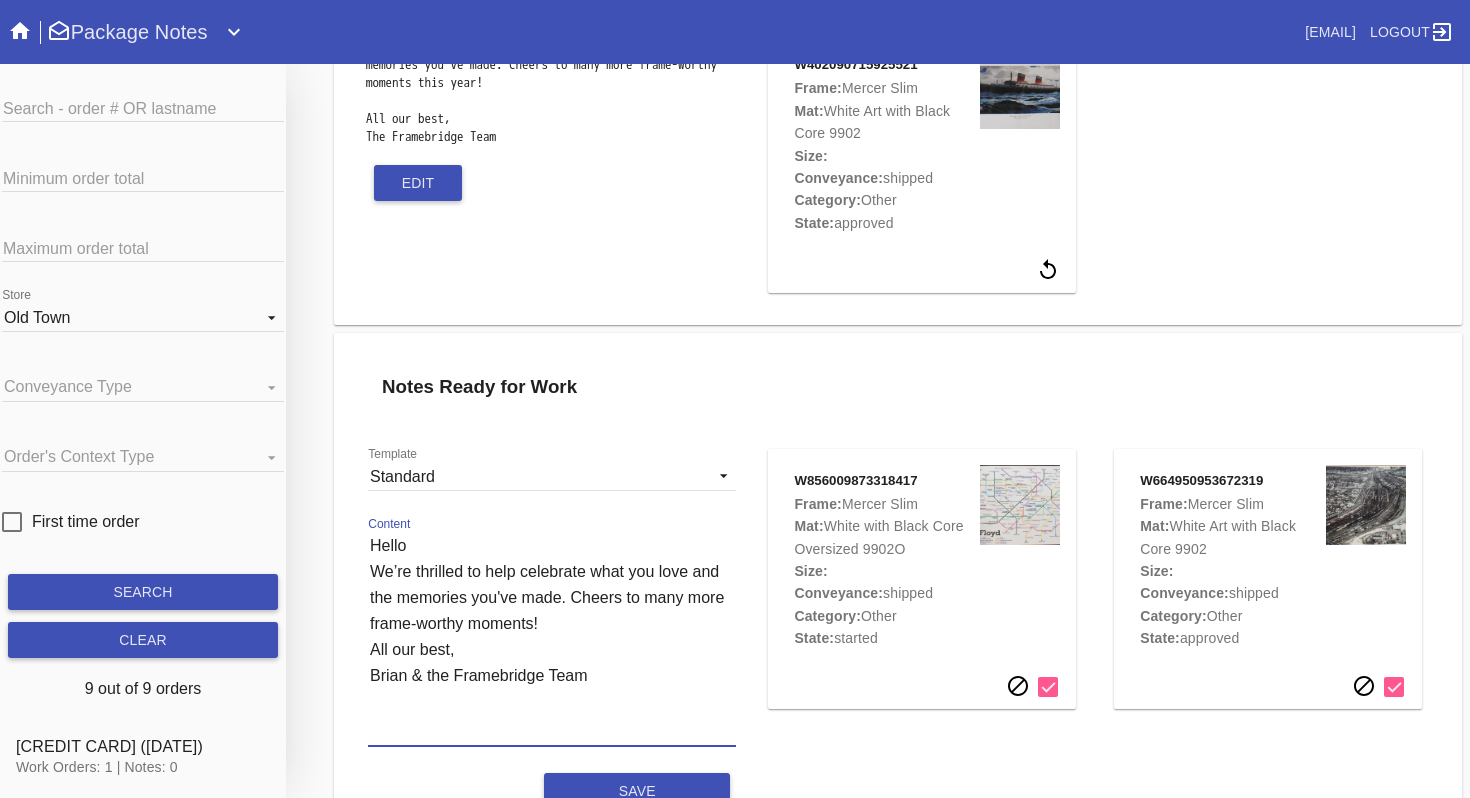 click on "Hello
We’re thrilled to help celebrate what you love and the memories you've made. Cheers to many more frame-worthy moments!
All our best,
Brian & the Framebridge Team" at bounding box center [552, 639] 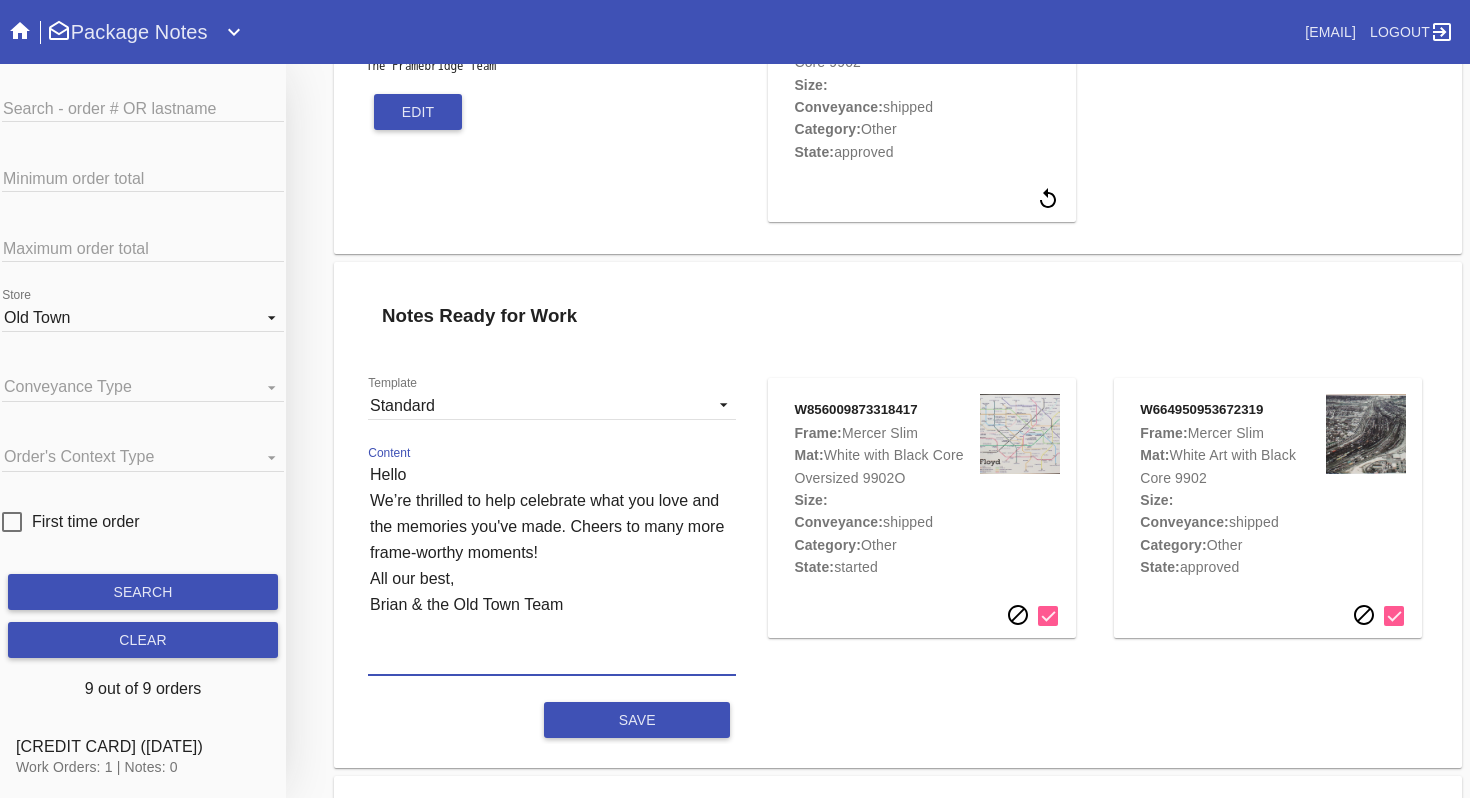 scroll, scrollTop: 324, scrollLeft: 0, axis: vertical 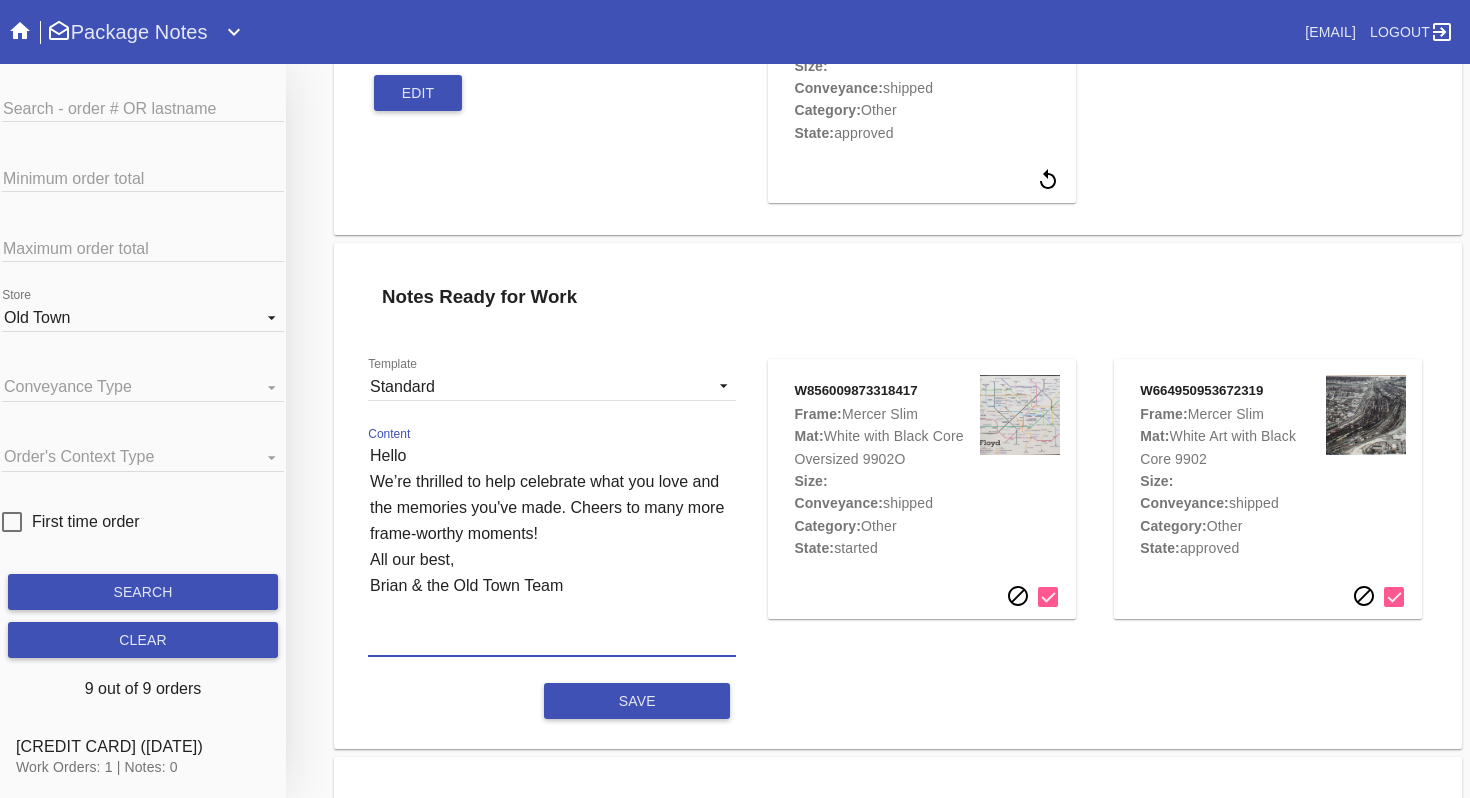 type on "Hello
We’re thrilled to help celebrate what you love and the memories you've made. Cheers to many more frame-worthy moments!
All our best,
Brian & the Old Town Team" 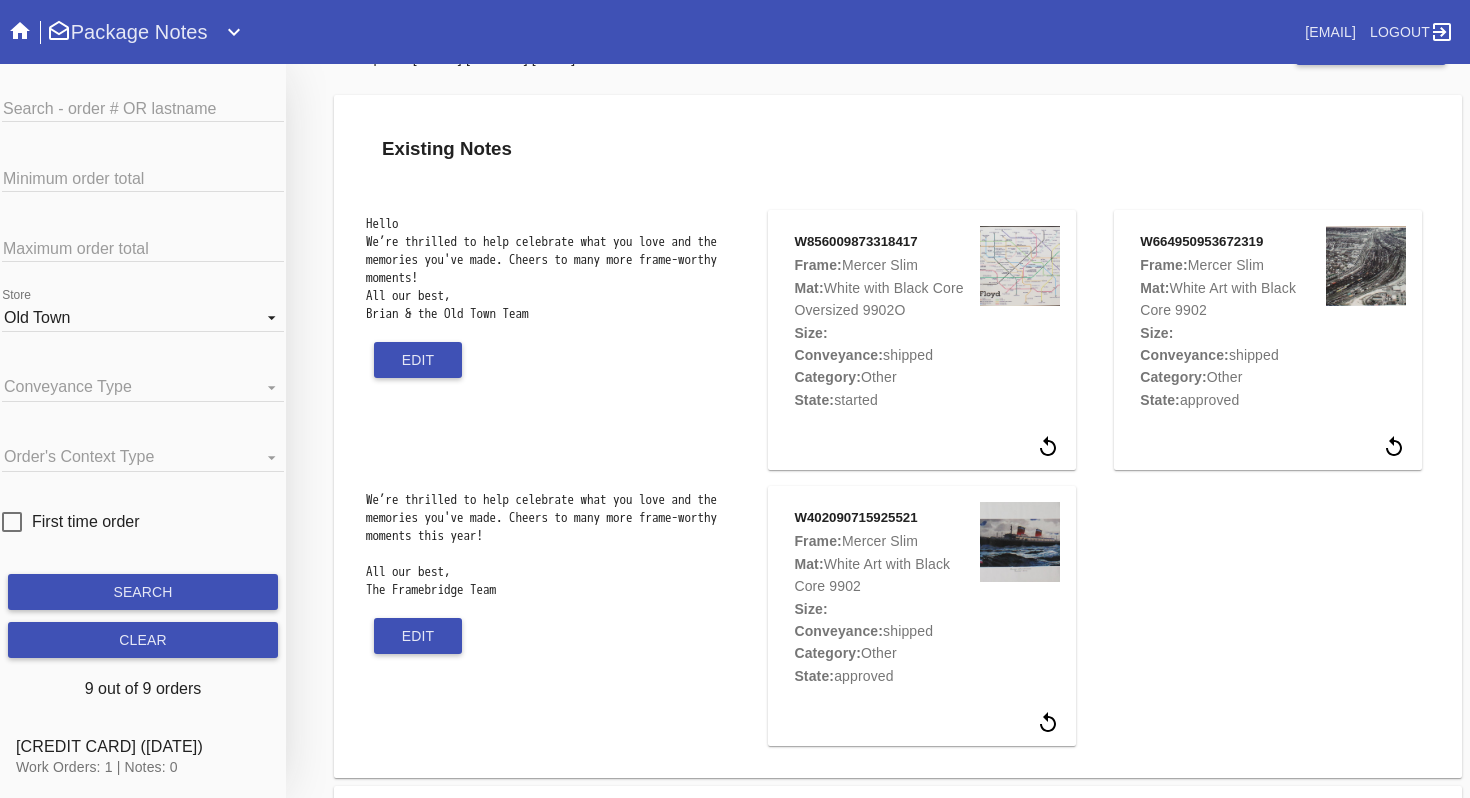 scroll, scrollTop: 0, scrollLeft: 0, axis: both 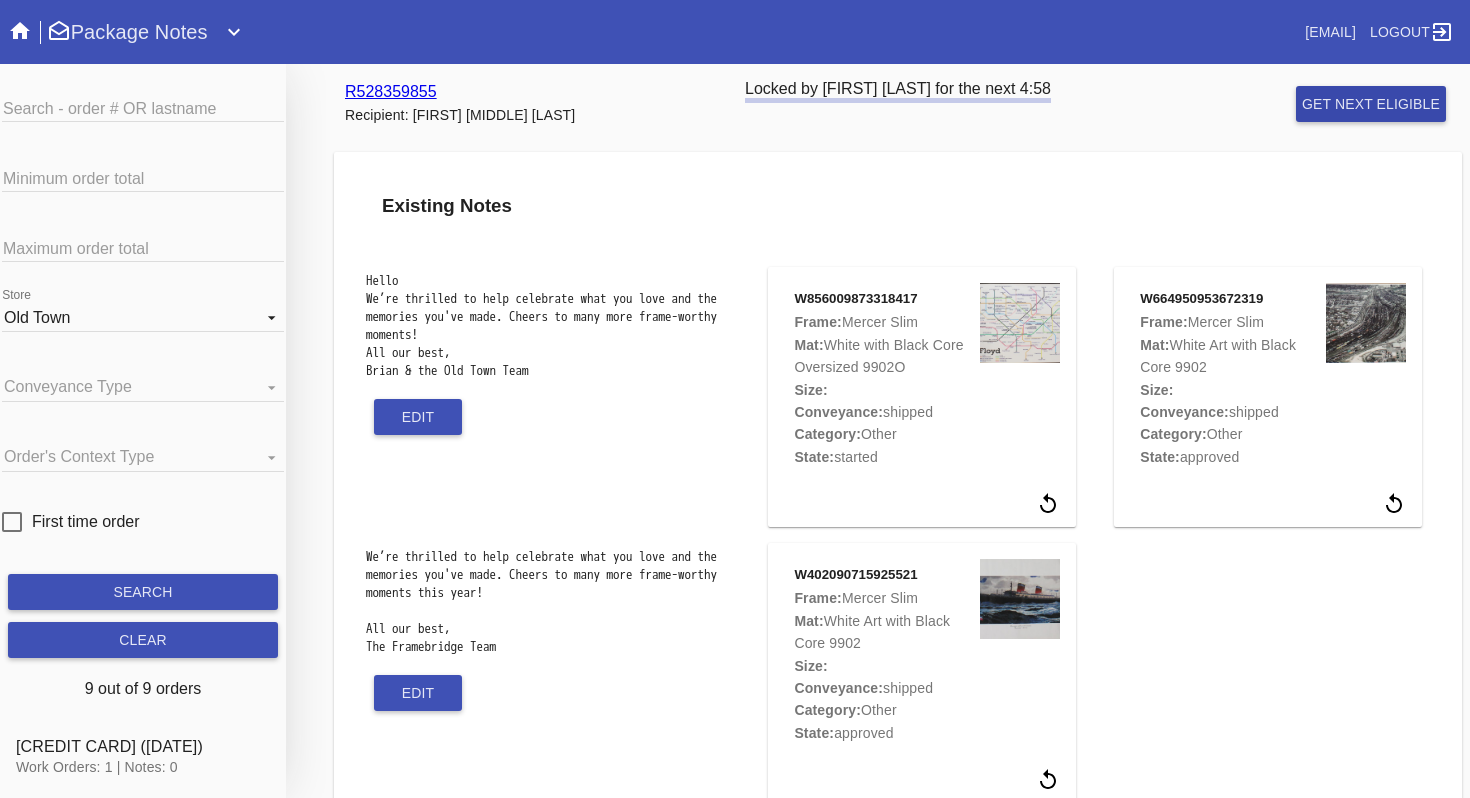click on "get next eligible" at bounding box center (1371, 104) 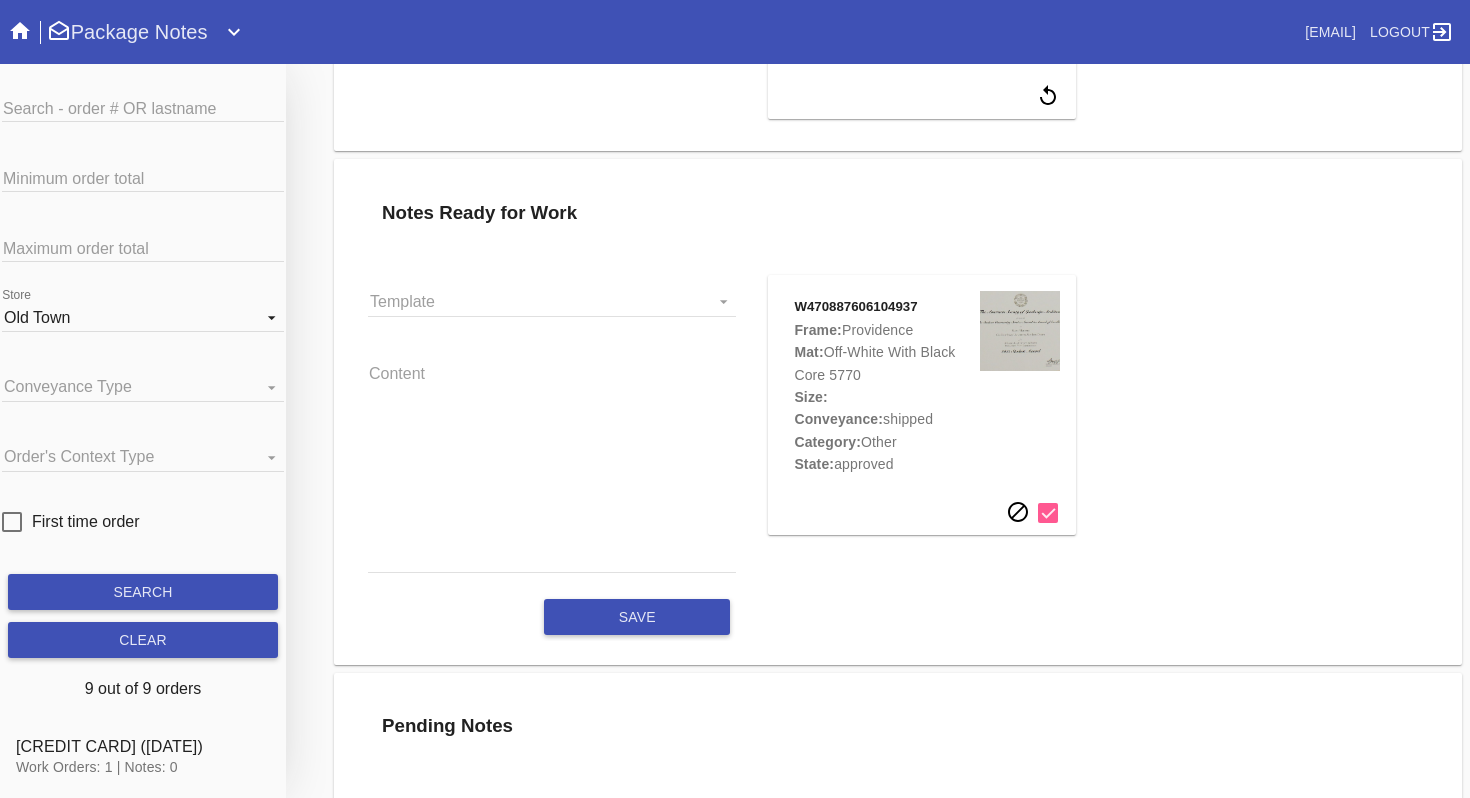 scroll, scrollTop: 445, scrollLeft: 0, axis: vertical 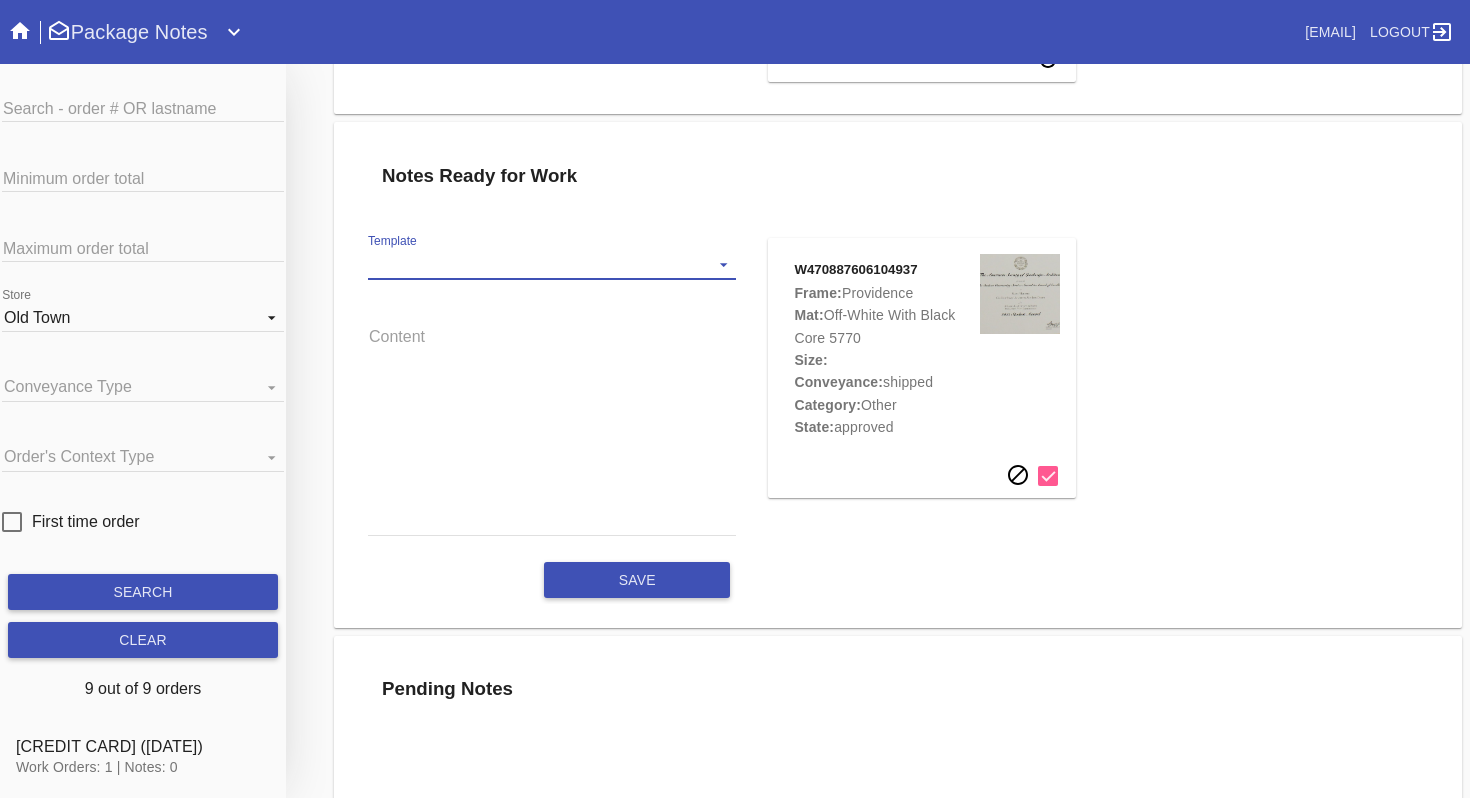 click on "Template
Standard" at bounding box center [552, 265] 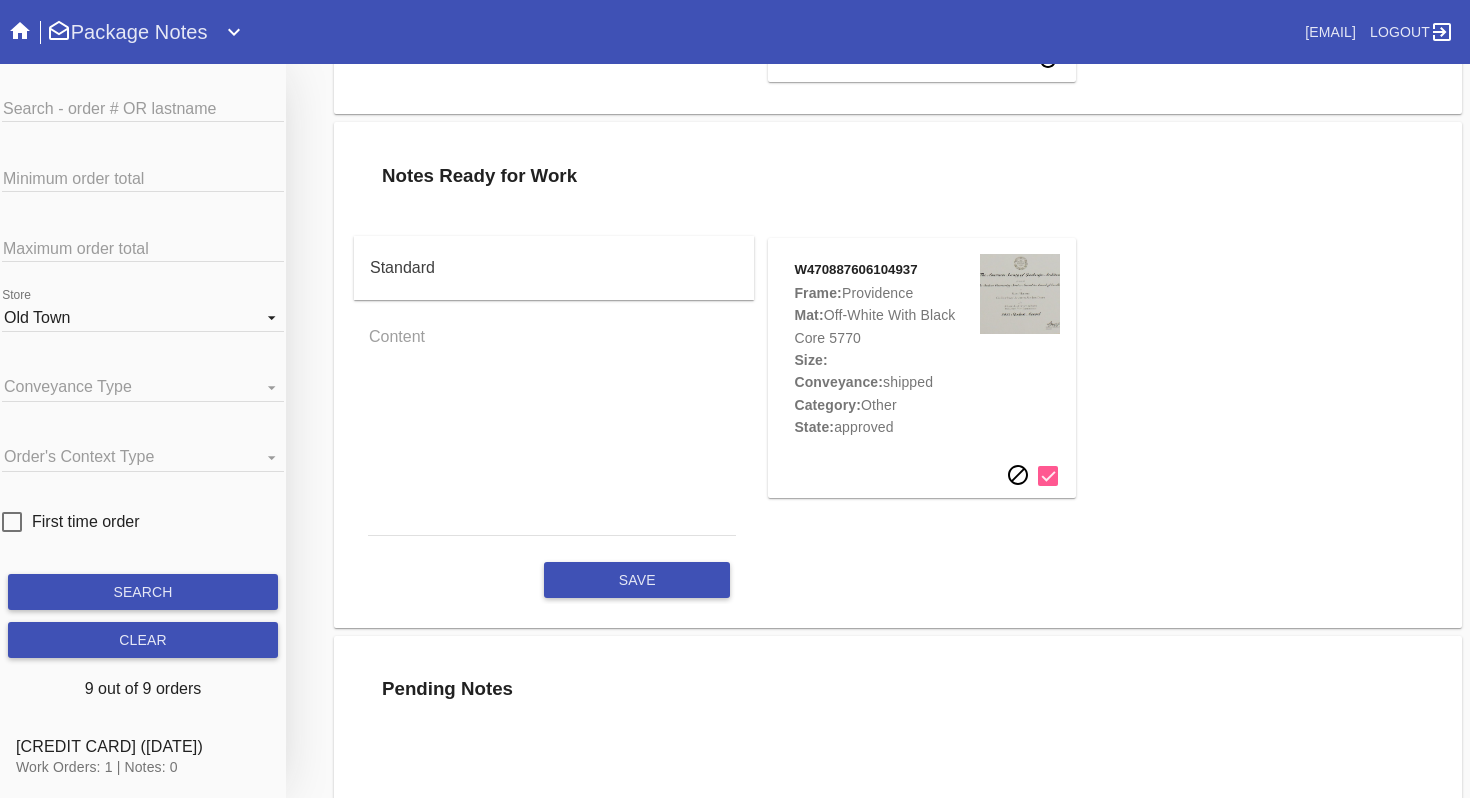 click on "Standard" at bounding box center (554, 268) 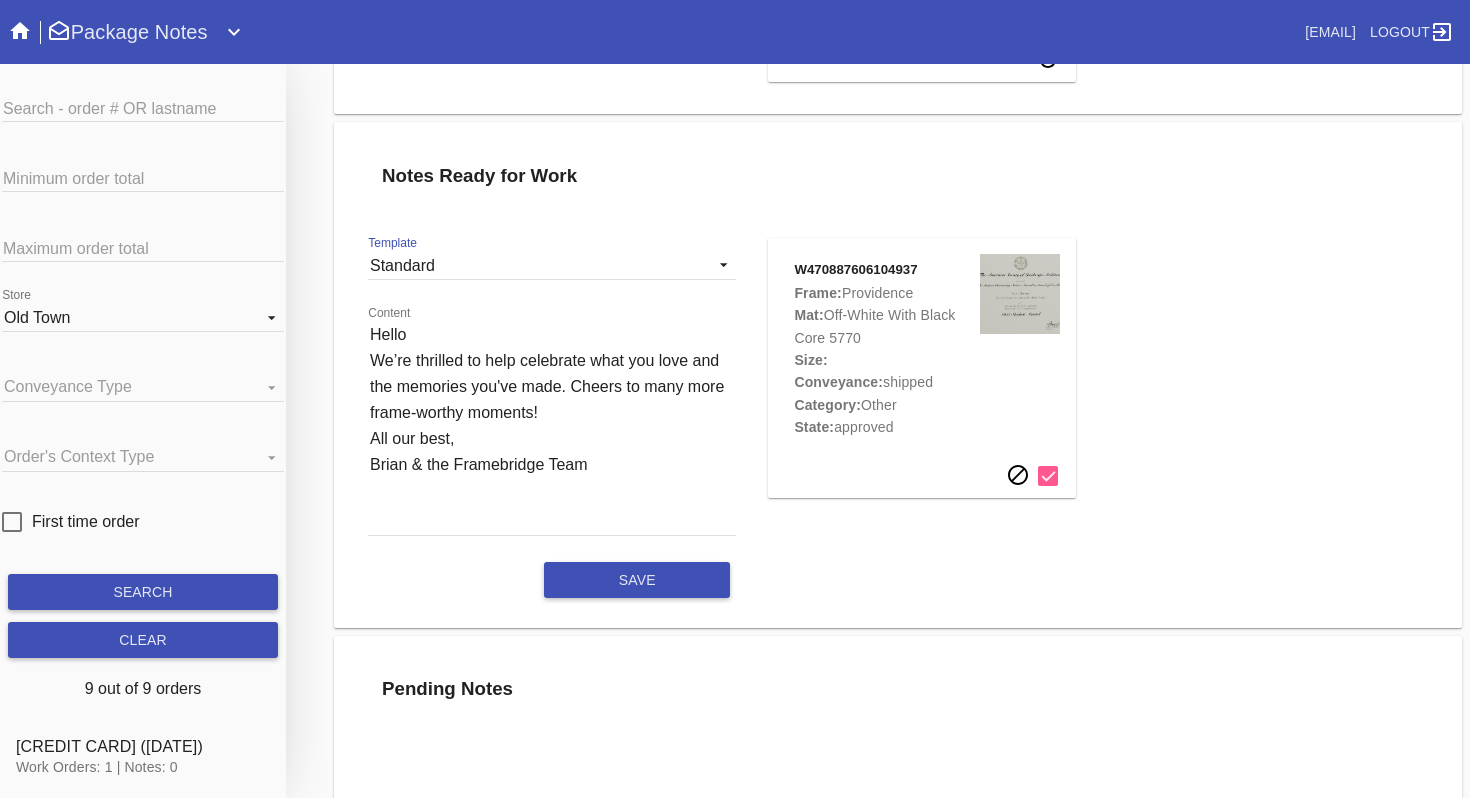 click on "Hello
We’re thrilled to help celebrate what you love and the memories you've made. Cheers to many more frame-worthy moments!
All our best,
Brian & the Framebridge Team" at bounding box center [552, 428] 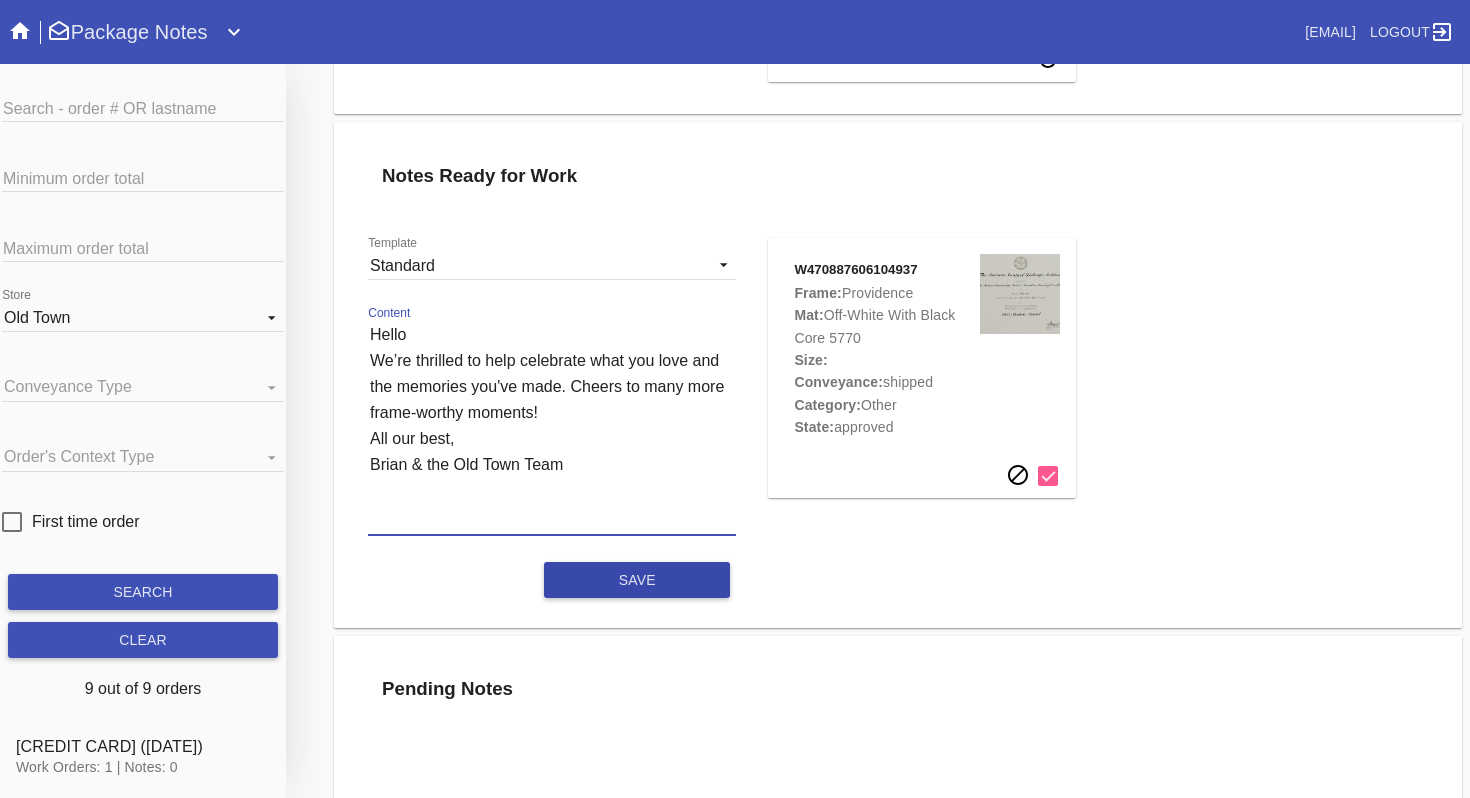type on "Hello
We’re thrilled to help celebrate what you love and the memories you've made. Cheers to many more frame-worthy moments!
All our best,
Brian & the Old Town Team" 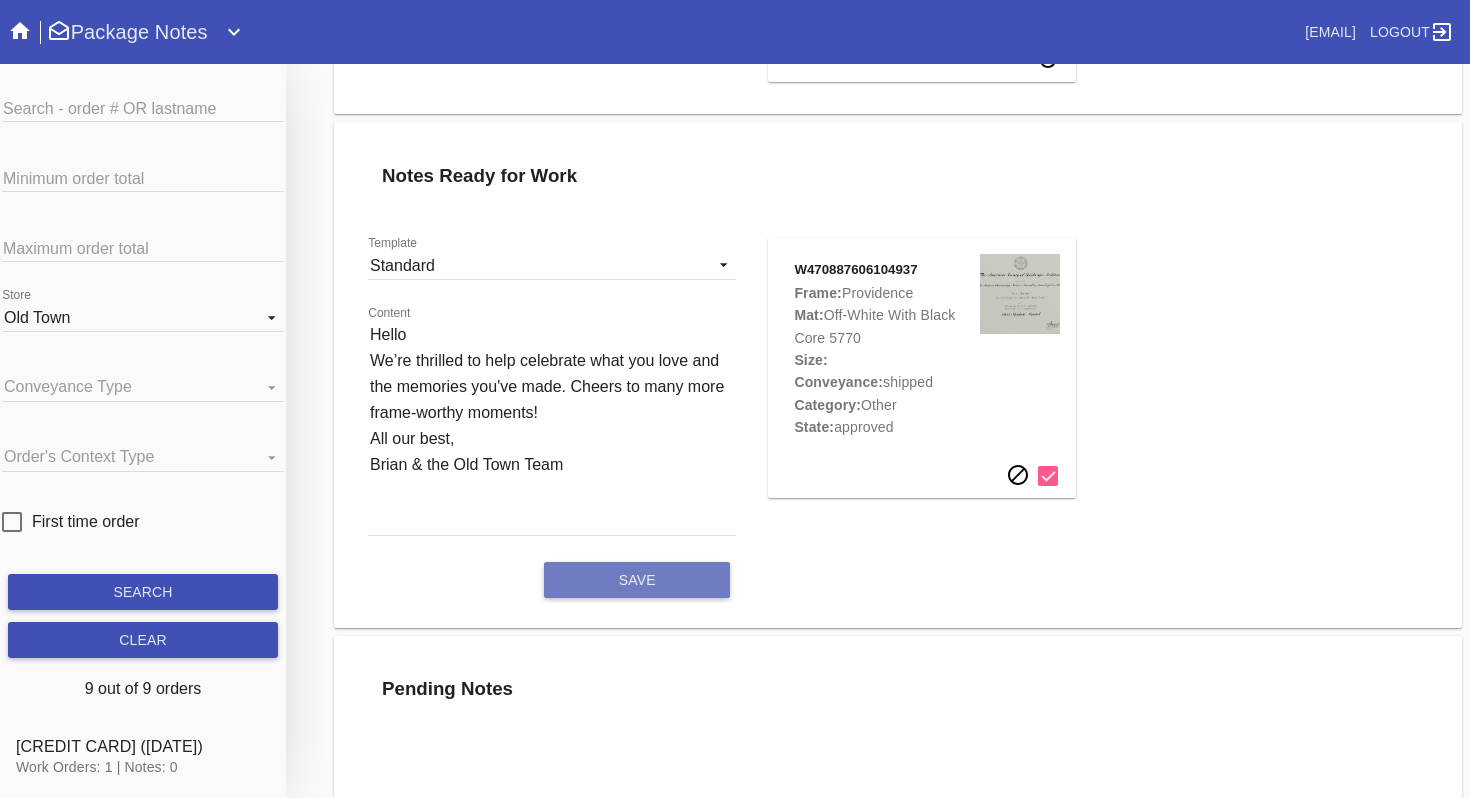 click on "save" at bounding box center (637, 580) 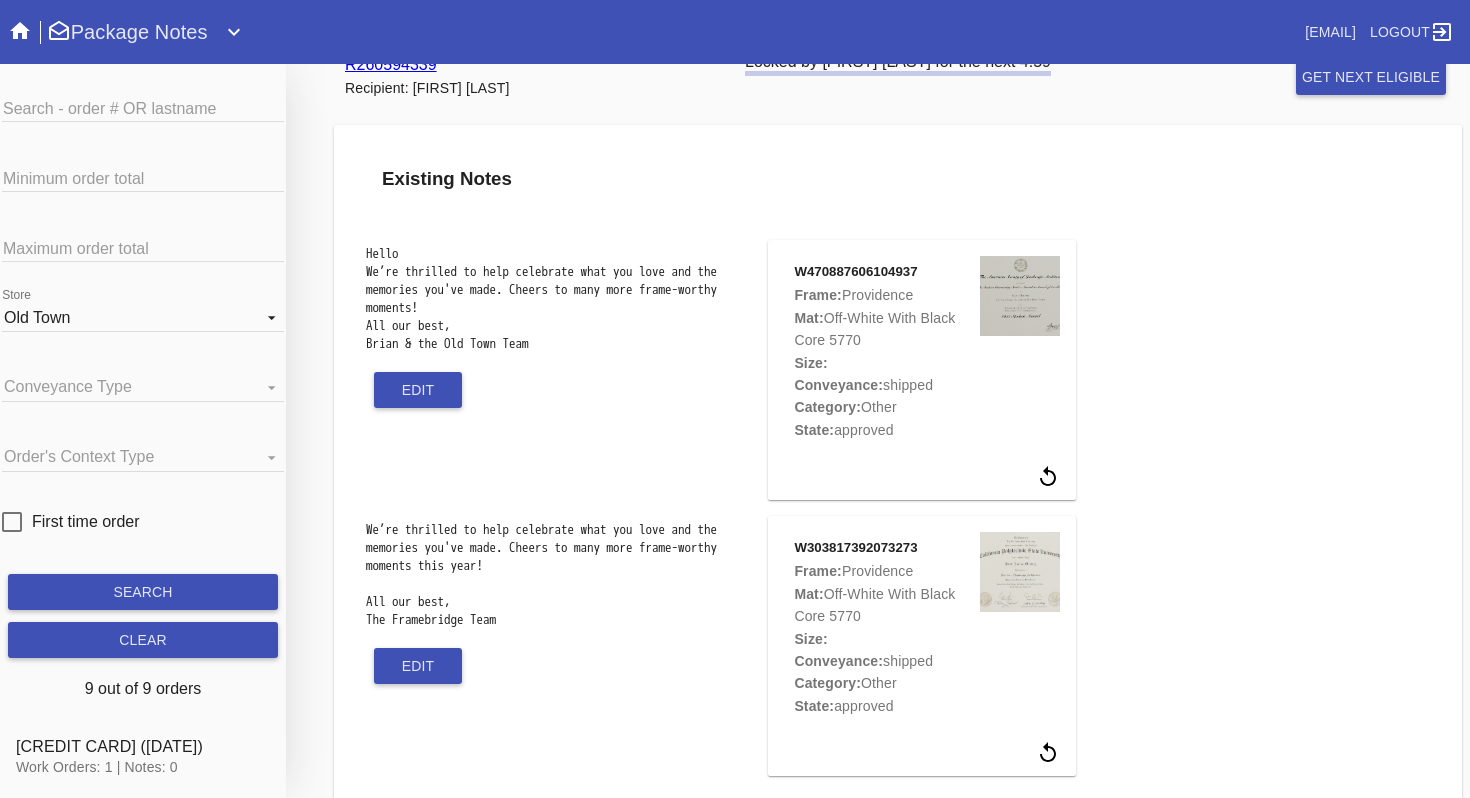 scroll, scrollTop: 0, scrollLeft: 0, axis: both 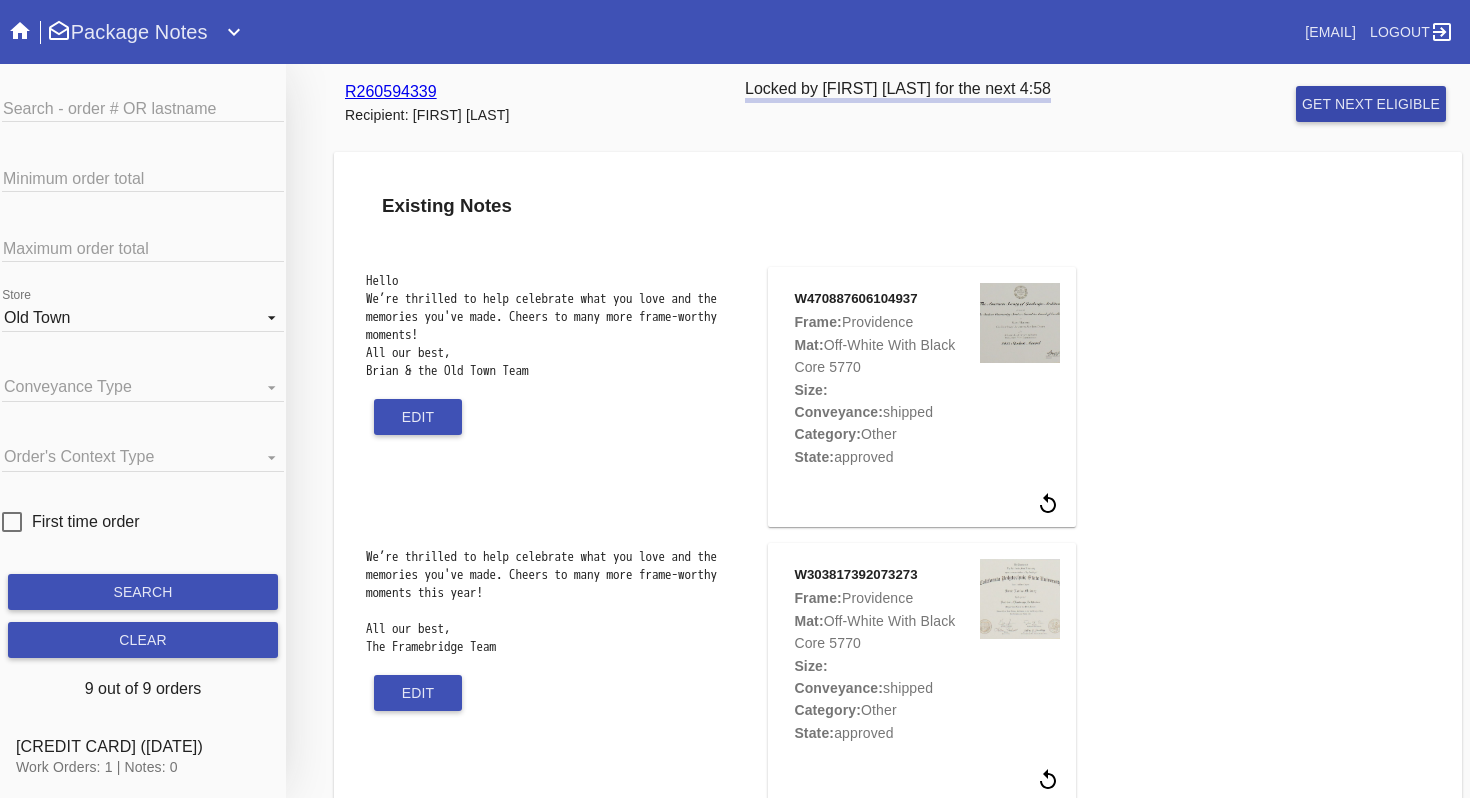 click on "get next eligible" at bounding box center (1371, 104) 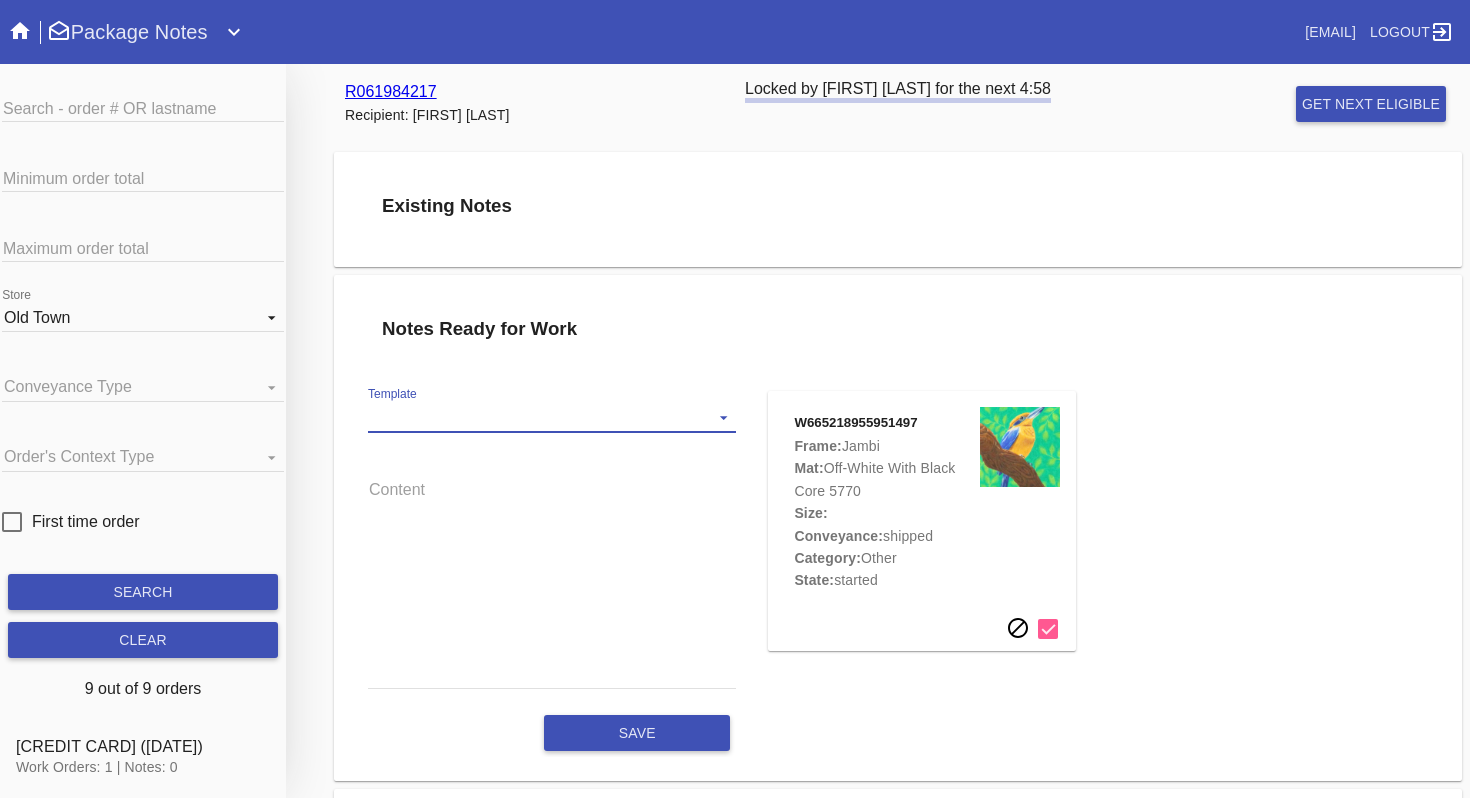 click on "Template
Standard" at bounding box center (552, 418) 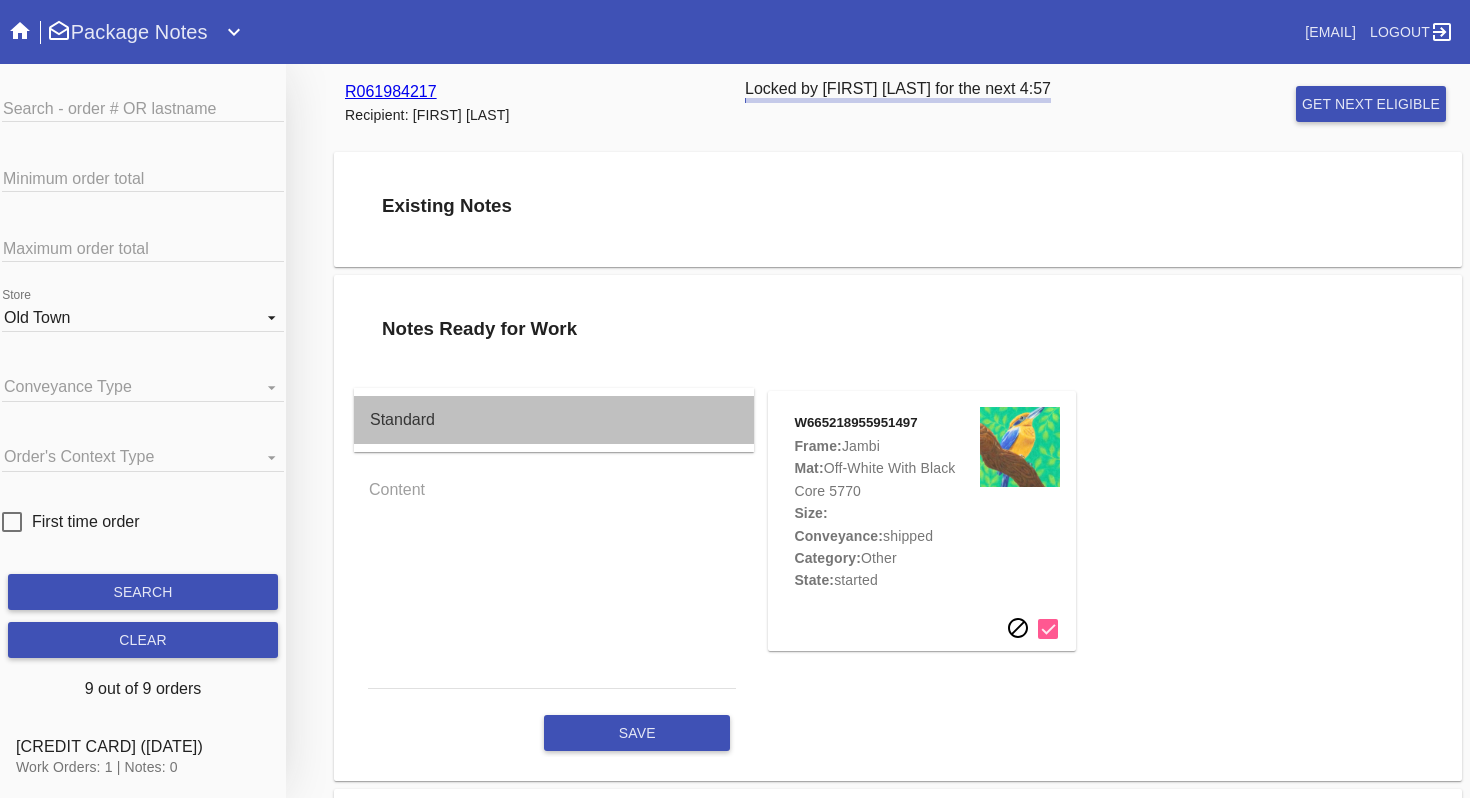 click on "Standard" at bounding box center (554, 420) 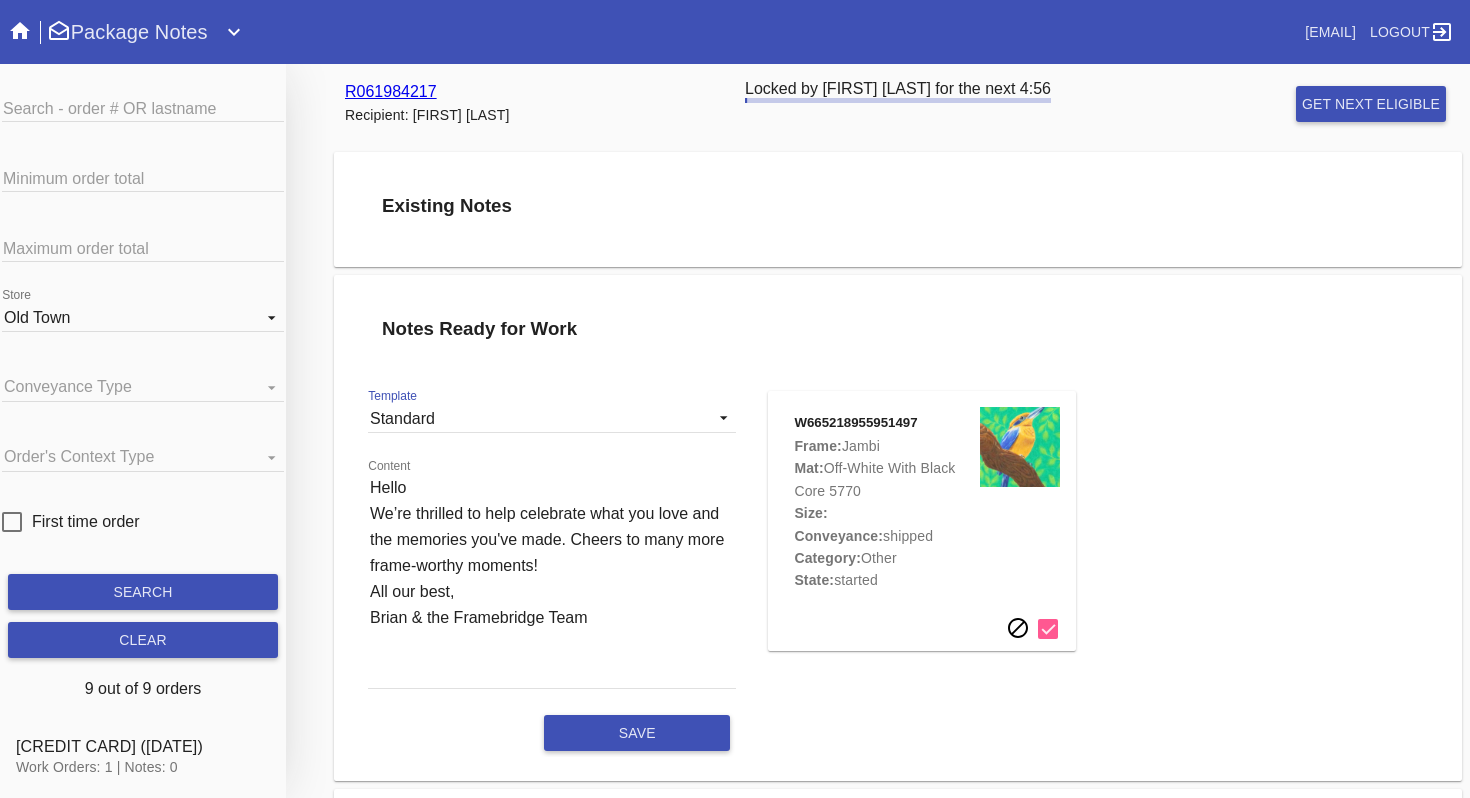 click on "Hello
We’re thrilled to help celebrate what you love and the memories you've made. Cheers to many more frame-worthy moments!
All our best,
Brian & the Framebridge Team" at bounding box center (552, 581) 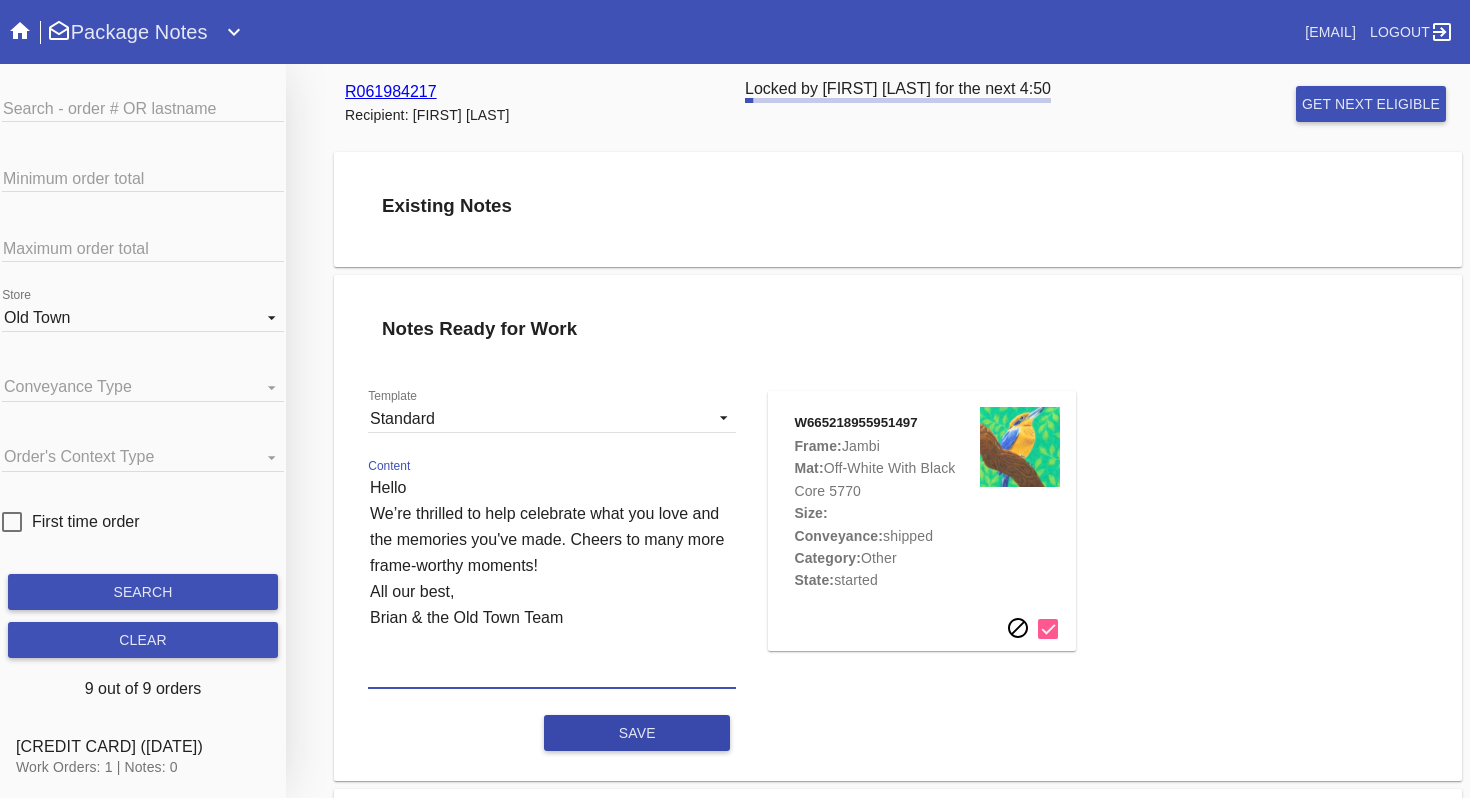 type on "Hello
We’re thrilled to help celebrate what you love and the memories you've made. Cheers to many more frame-worthy moments!
All our best,
Brian & the Old Town Team" 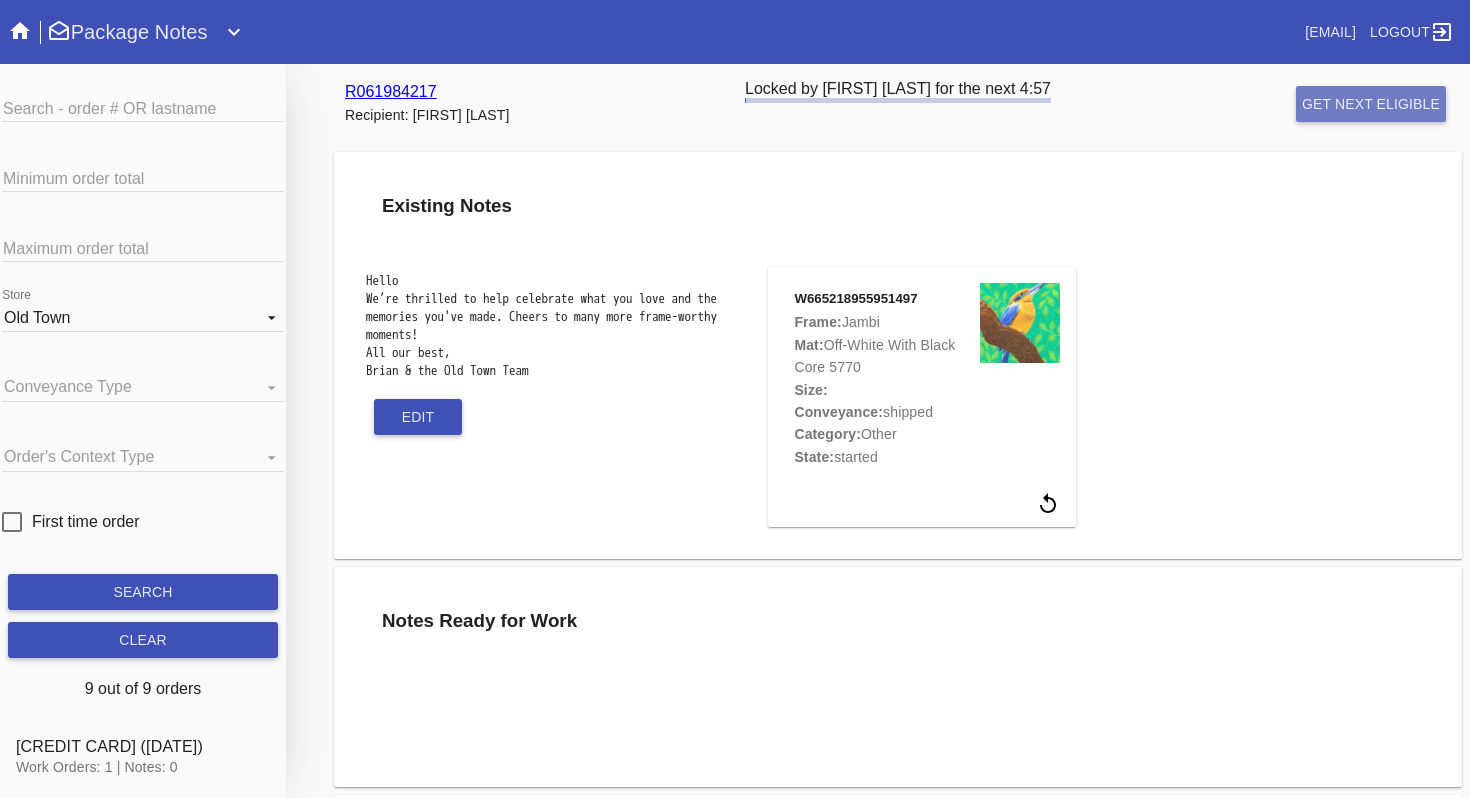 click on "get next eligible" at bounding box center (1371, 104) 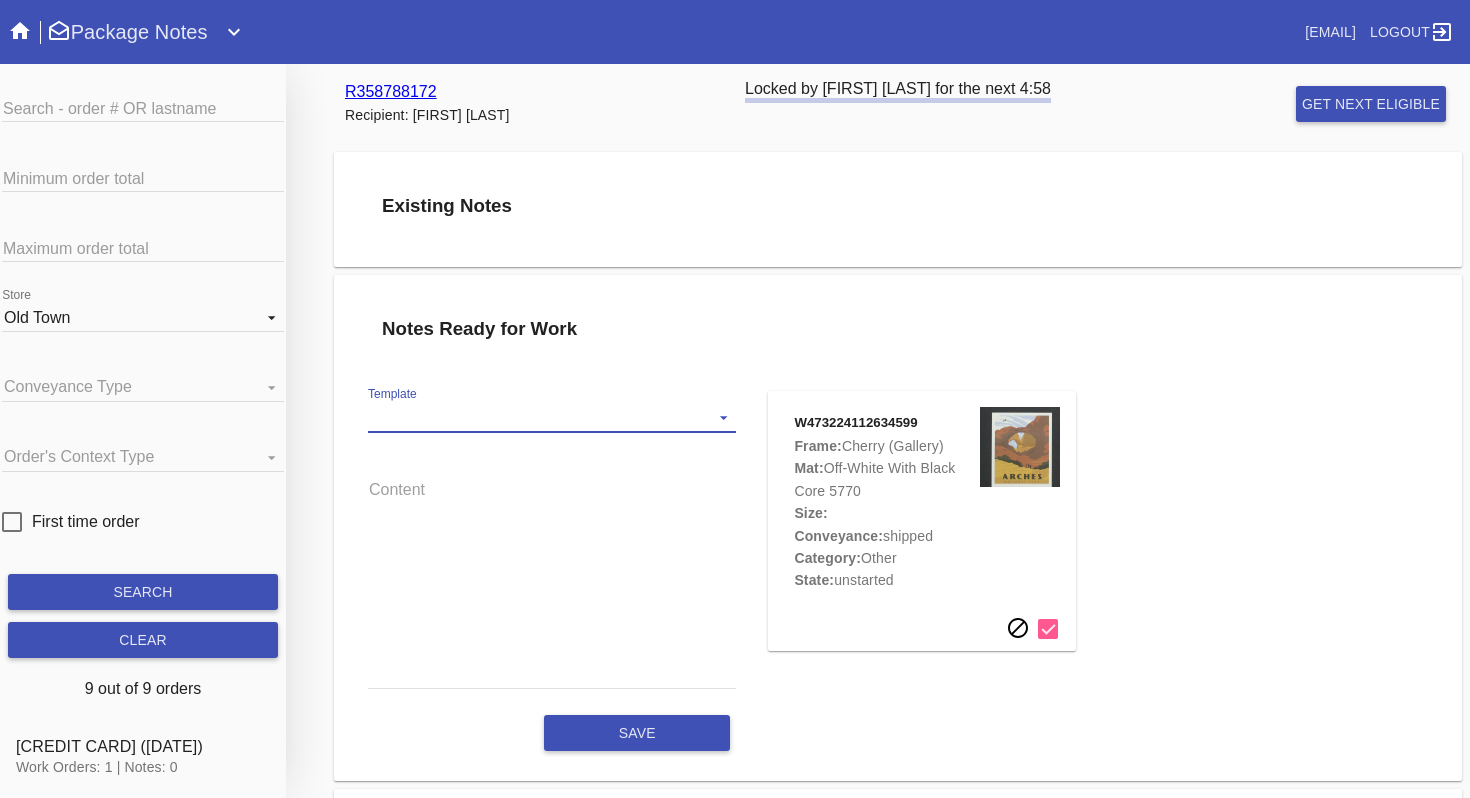 click on "Template
Standard" at bounding box center [552, 418] 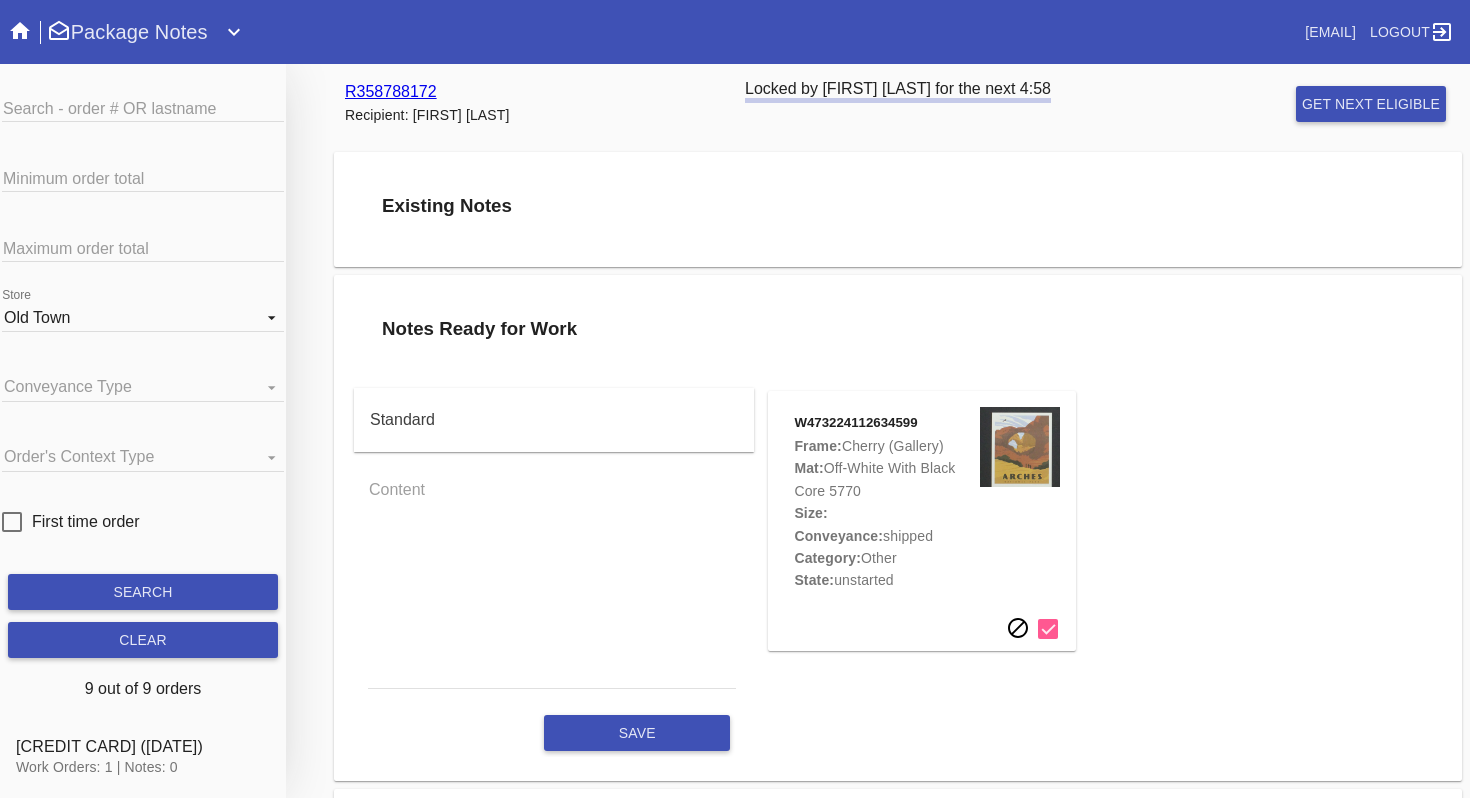 click on "Standard" at bounding box center [554, 420] 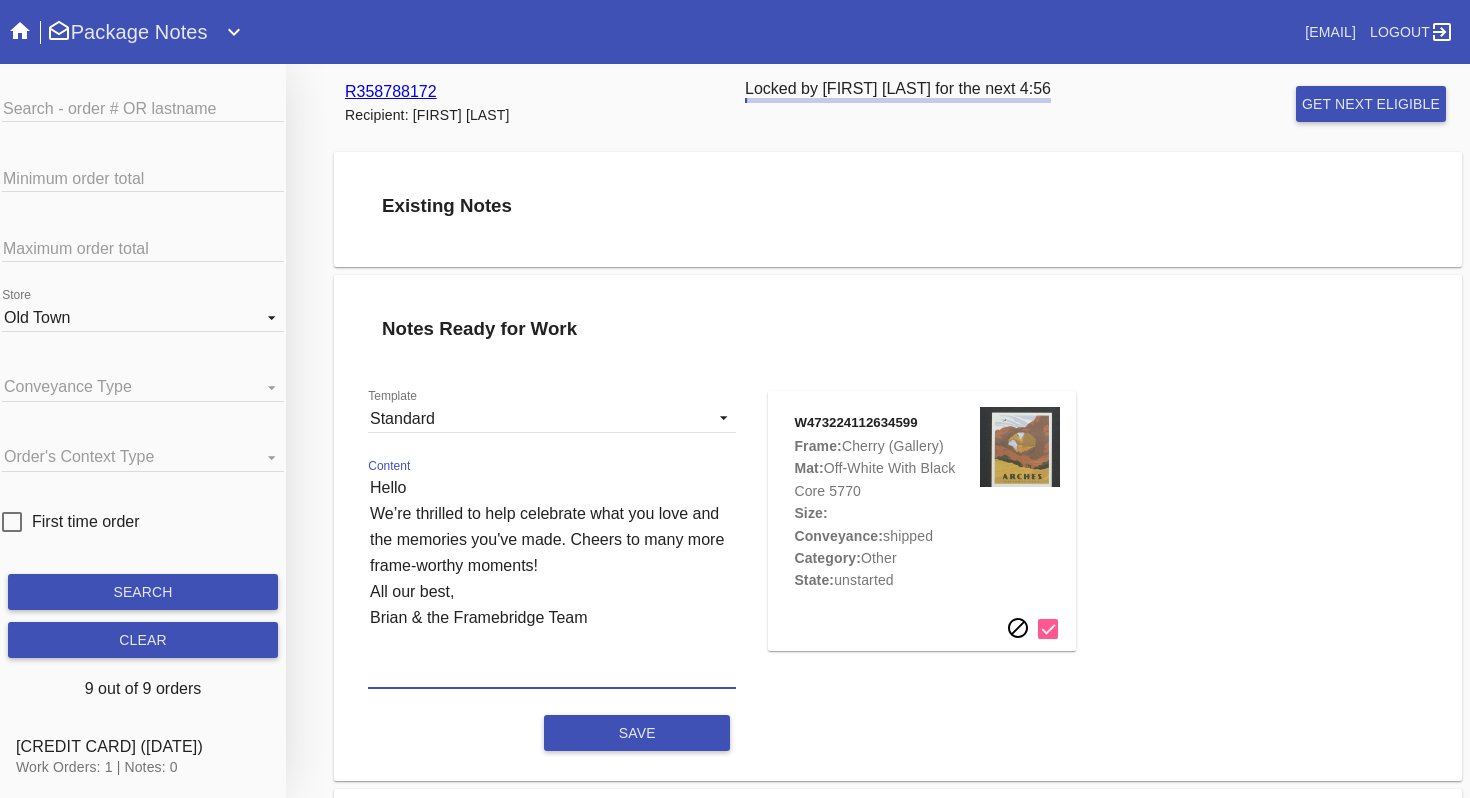 click on "Hello
We’re thrilled to help celebrate what you love and the memories you've made. Cheers to many more frame-worthy moments!
All our best,
Brian & the Framebridge Team" at bounding box center (552, 581) 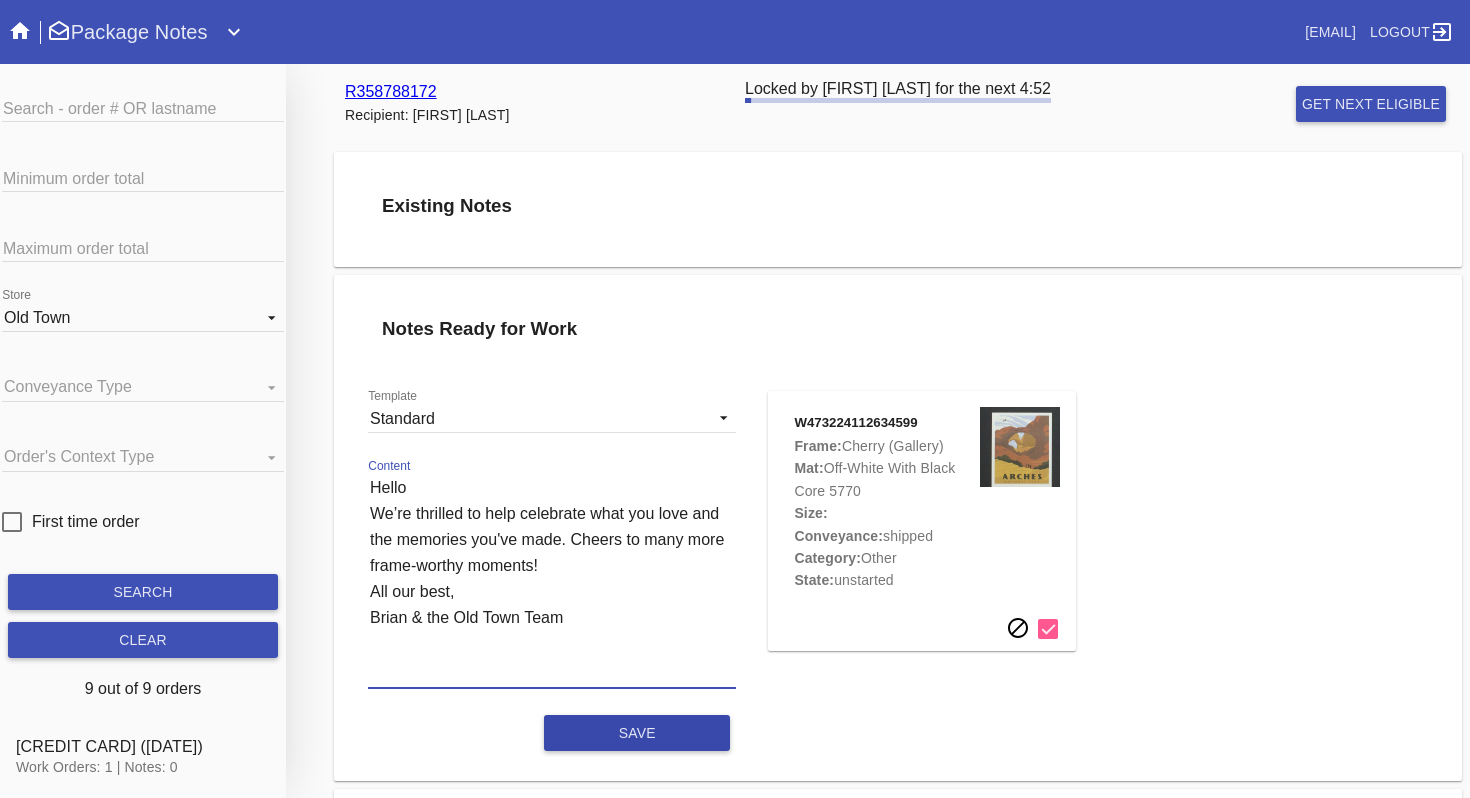 type on "Hello
We’re thrilled to help celebrate what you love and the memories you've made. Cheers to many more frame-worthy moments!
All our best,
Brian & the Old Town Team" 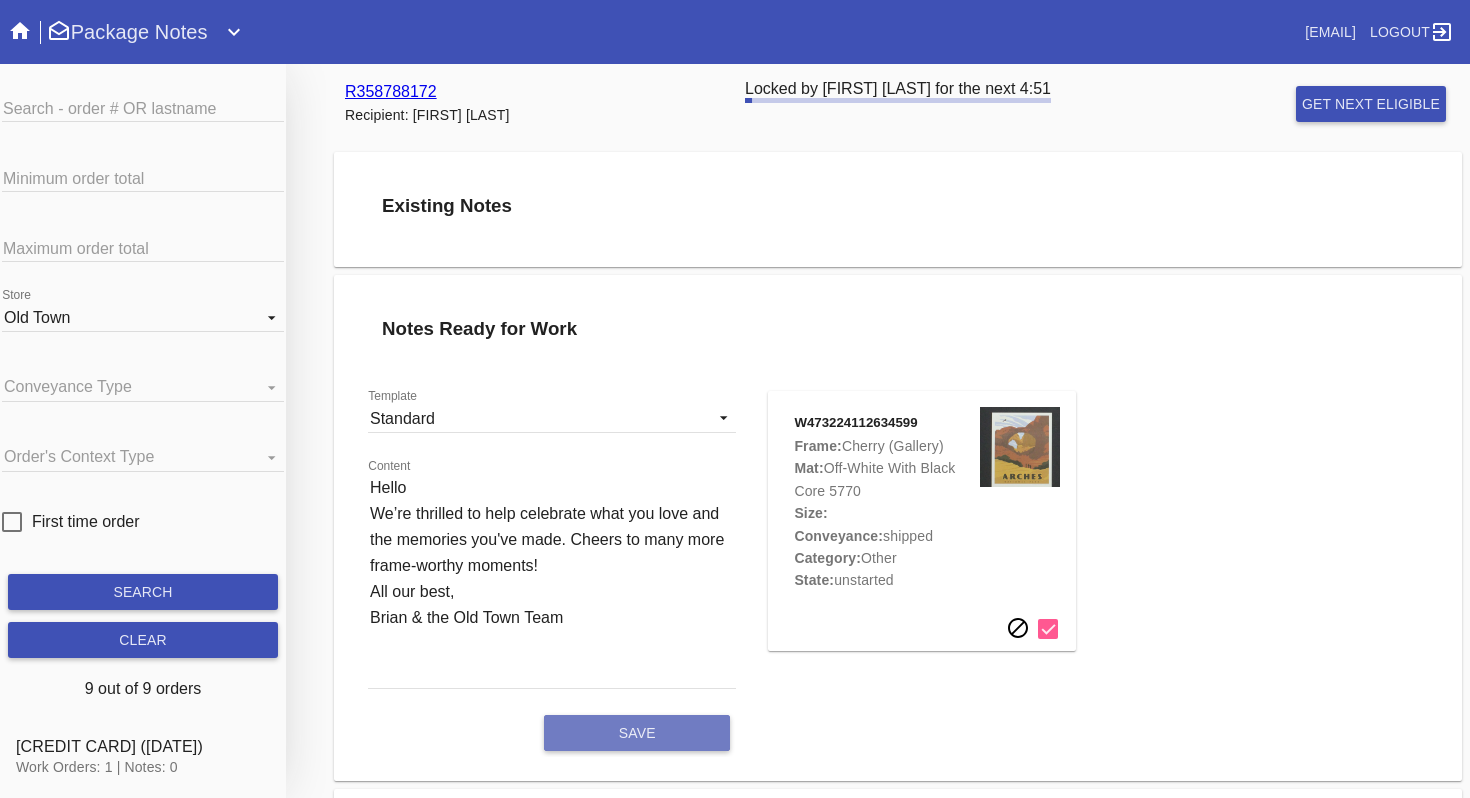 click on "save" at bounding box center [637, 733] 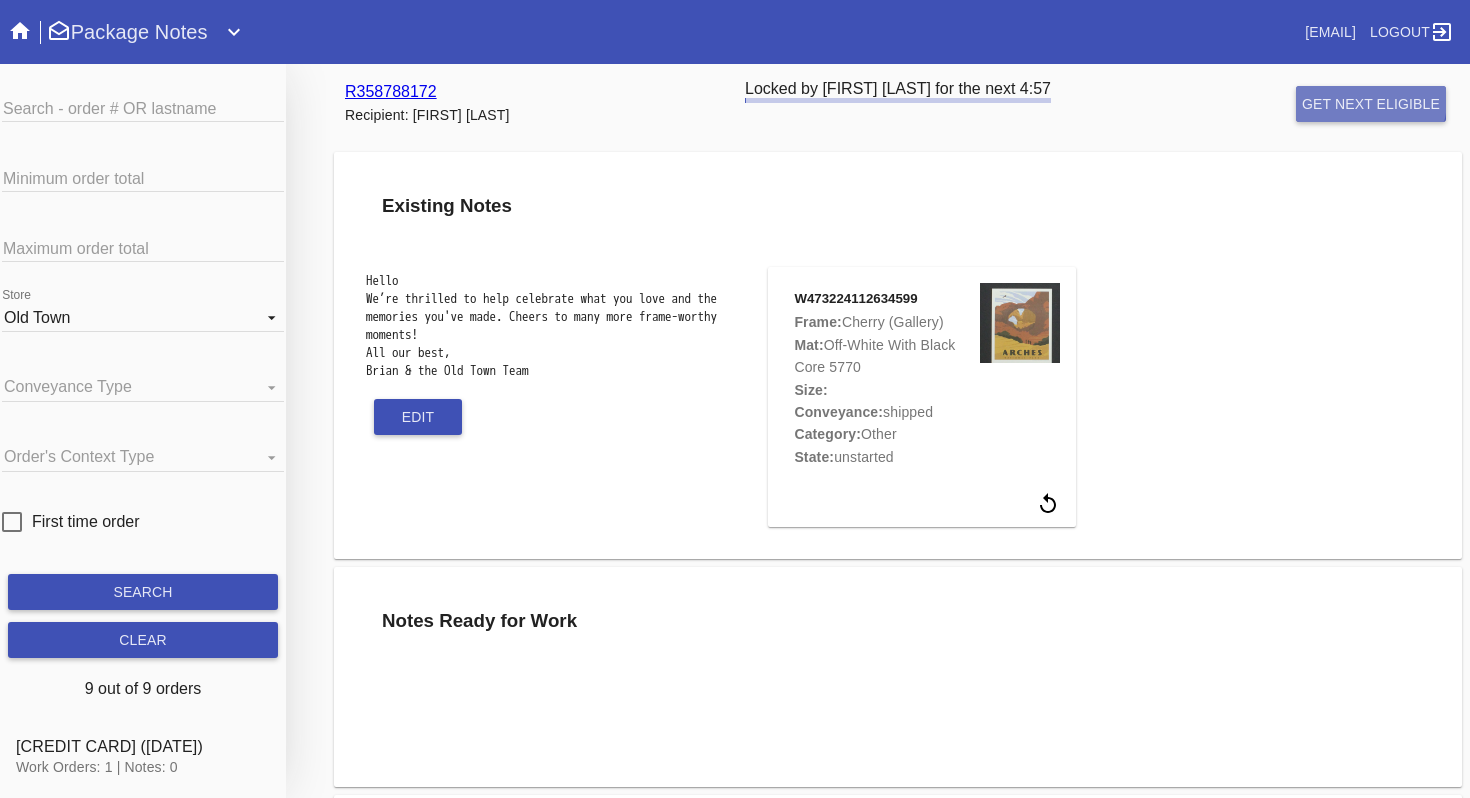 click on "get next eligible" at bounding box center [1371, 104] 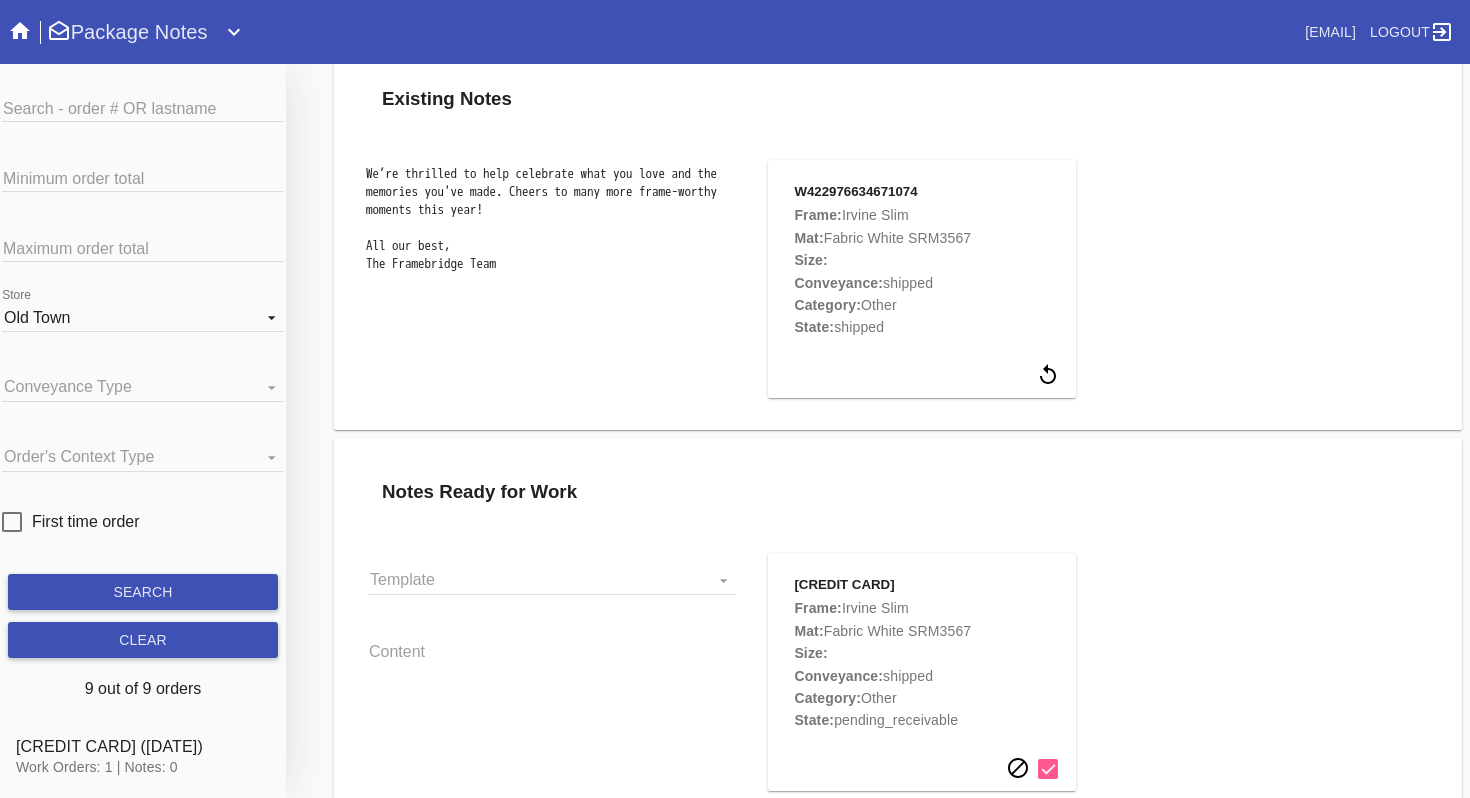 scroll, scrollTop: 115, scrollLeft: 0, axis: vertical 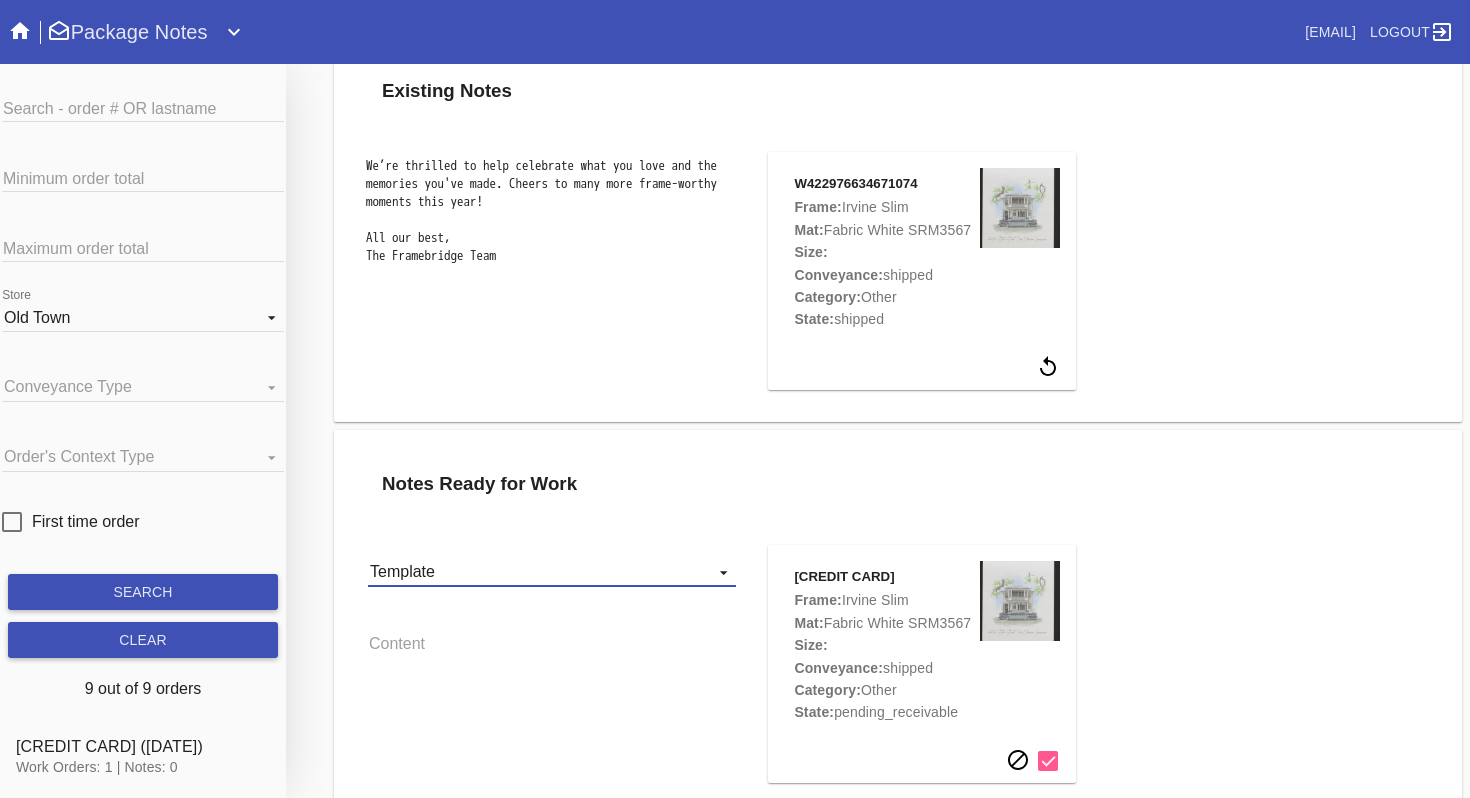 click on "Template
Standard" at bounding box center (552, 572) 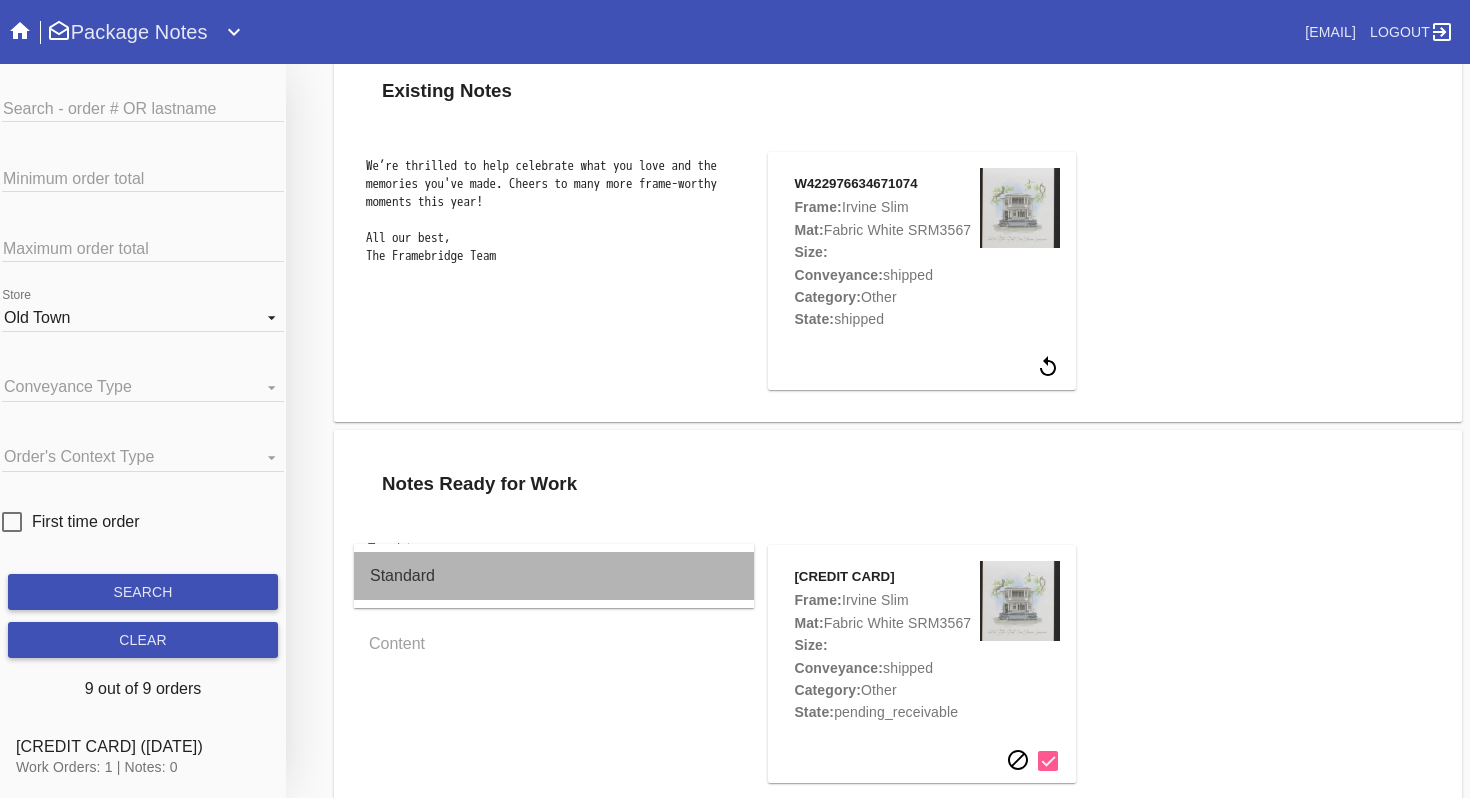 click on "Standard" at bounding box center [554, 576] 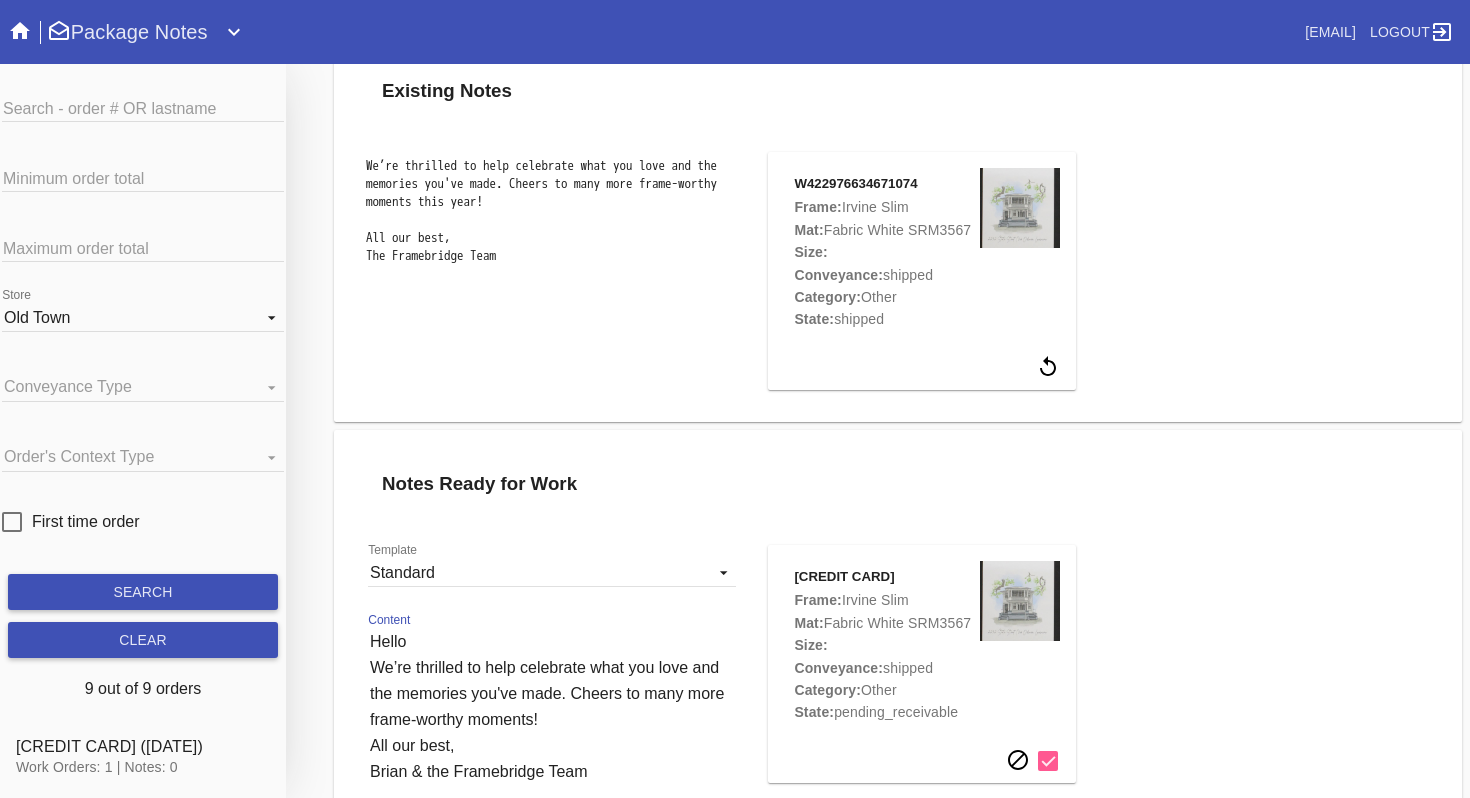 click on "Hello
We’re thrilled to help celebrate what you love and the memories you've made. Cheers to many more frame-worthy moments!
All our best,
Brian & the Framebridge Team" at bounding box center [552, 735] 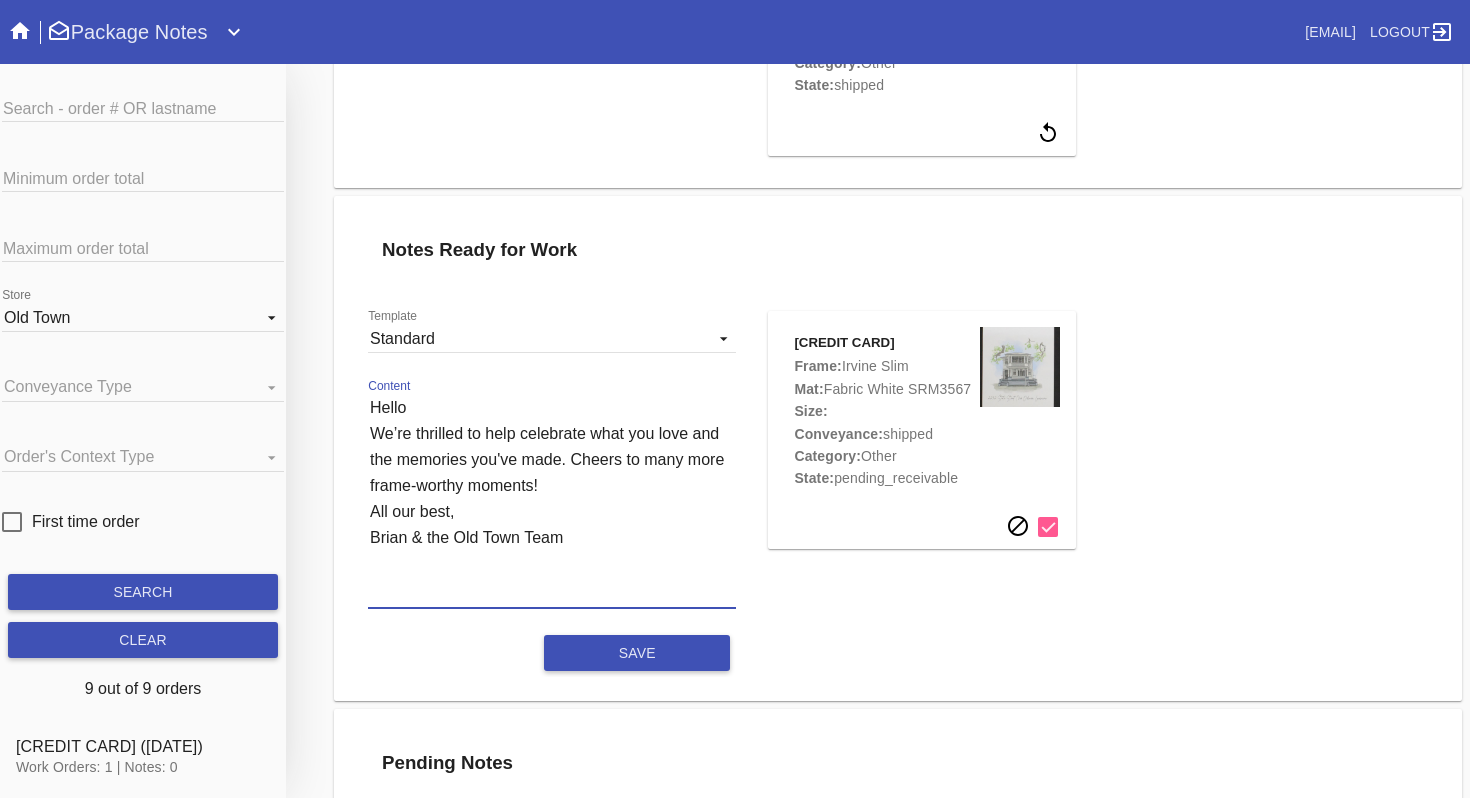 scroll, scrollTop: 636, scrollLeft: 0, axis: vertical 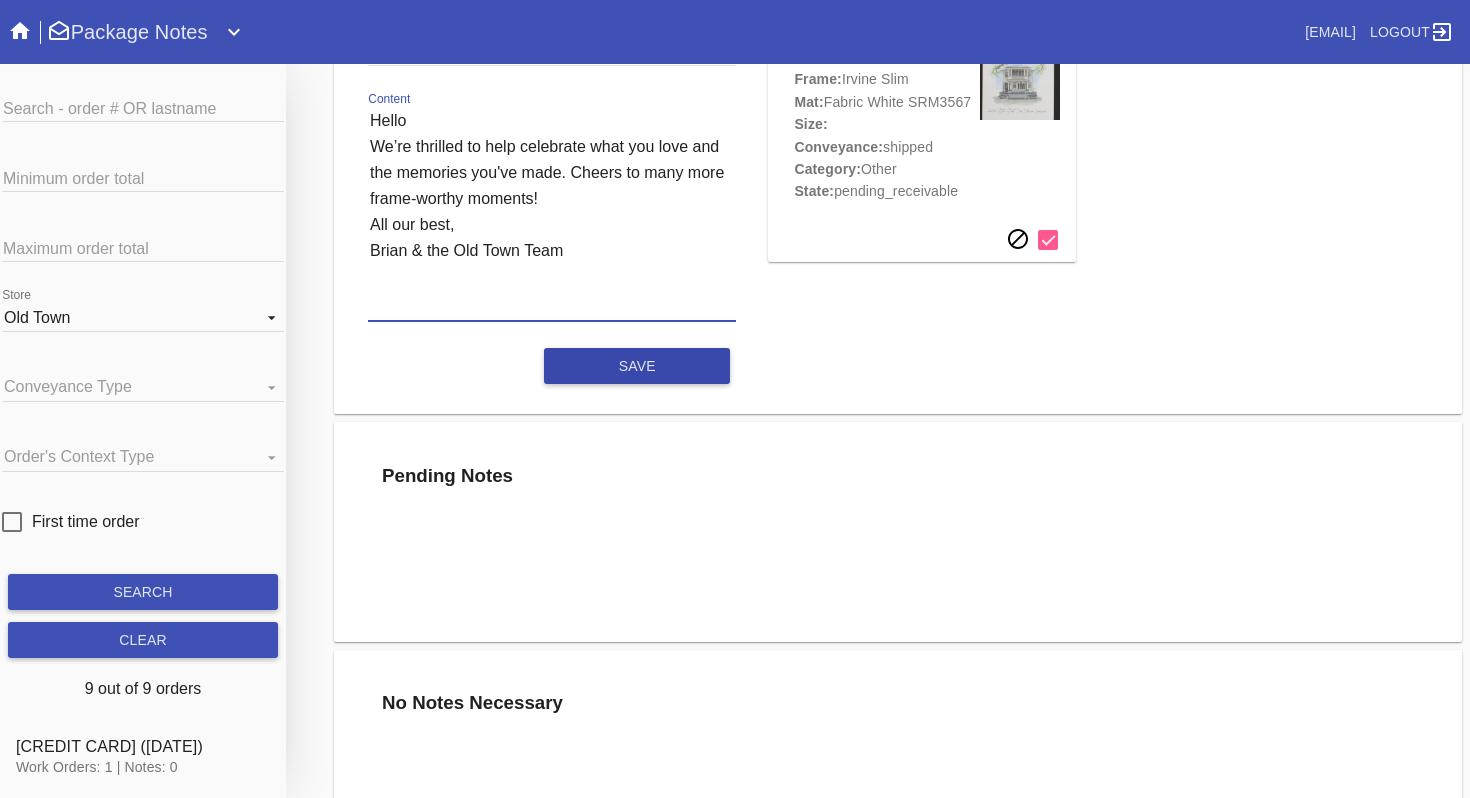 type on "Hello
We’re thrilled to help celebrate what you love and the memories you've made. Cheers to many more frame-worthy moments!
All our best,
Brian & the Old Town Team" 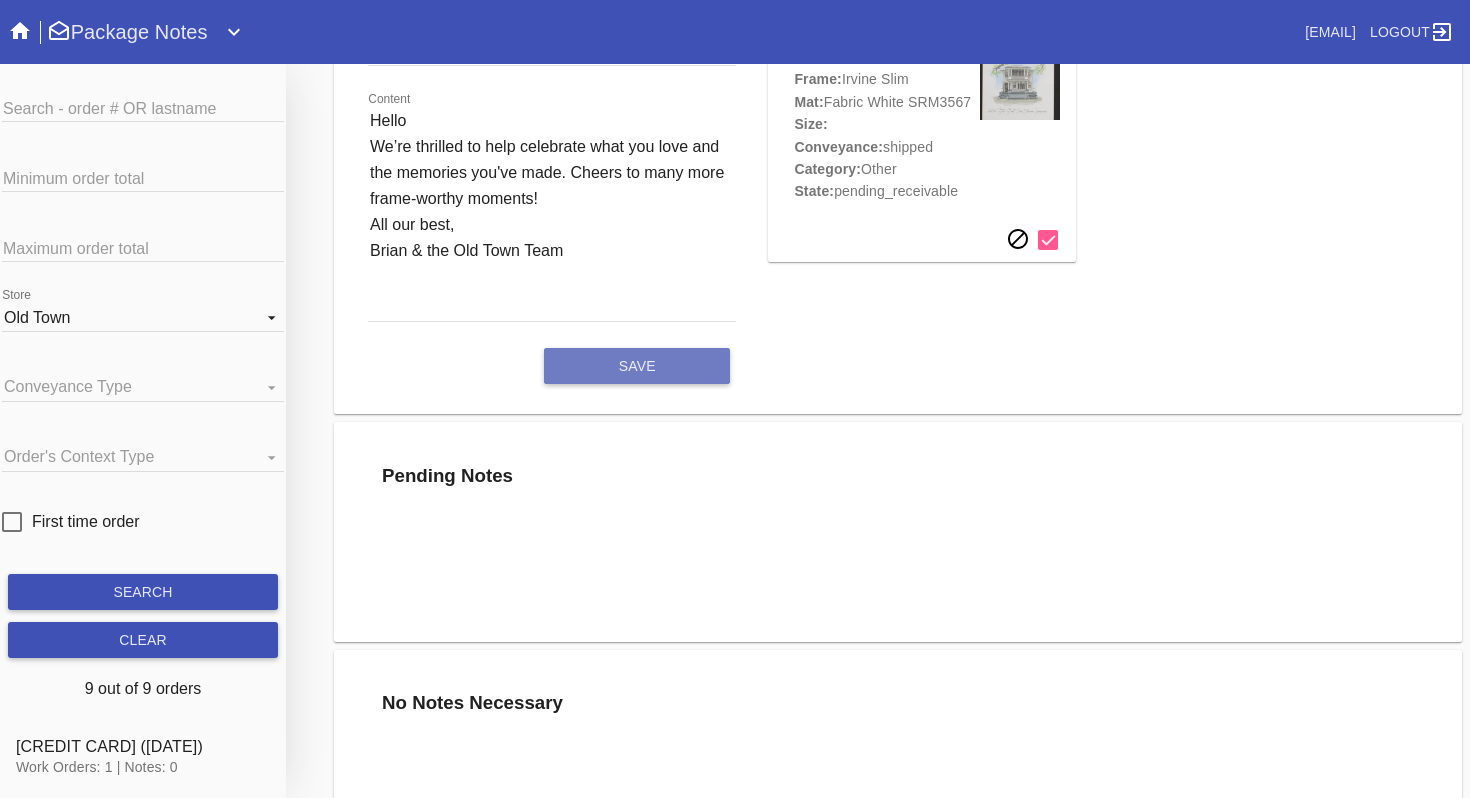 click on "save" at bounding box center [637, 366] 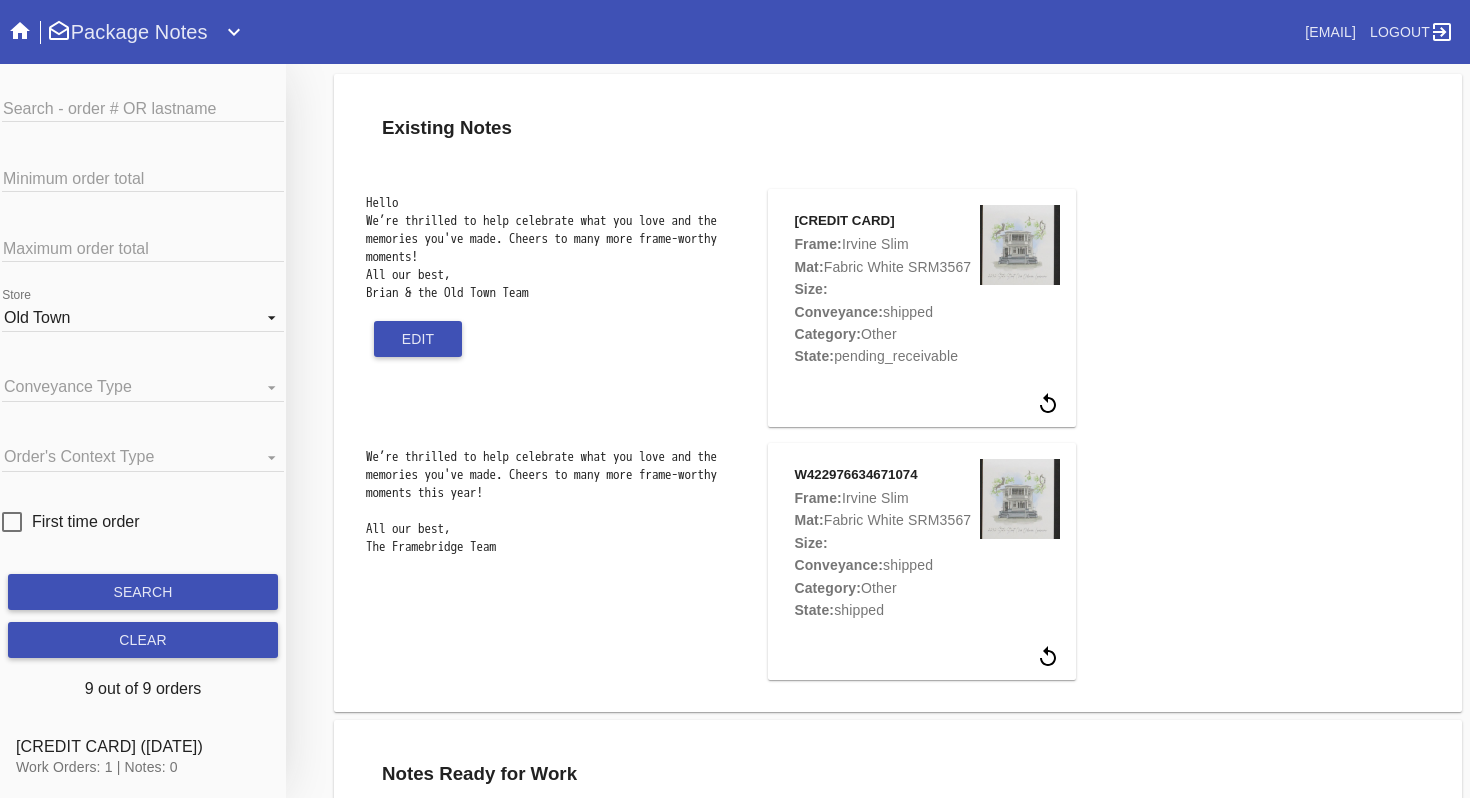 scroll, scrollTop: 0, scrollLeft: 0, axis: both 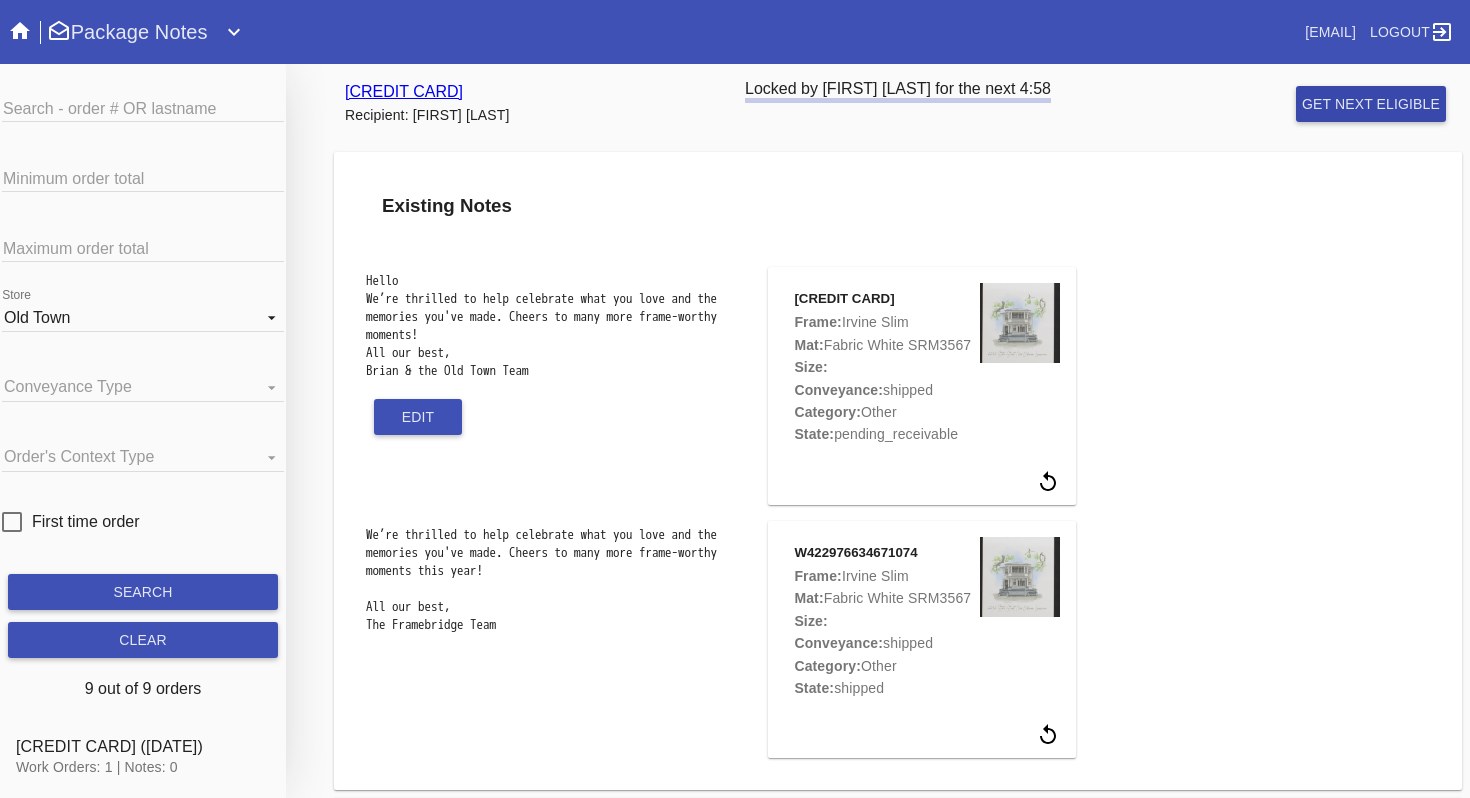 click on "get next eligible" at bounding box center [1371, 104] 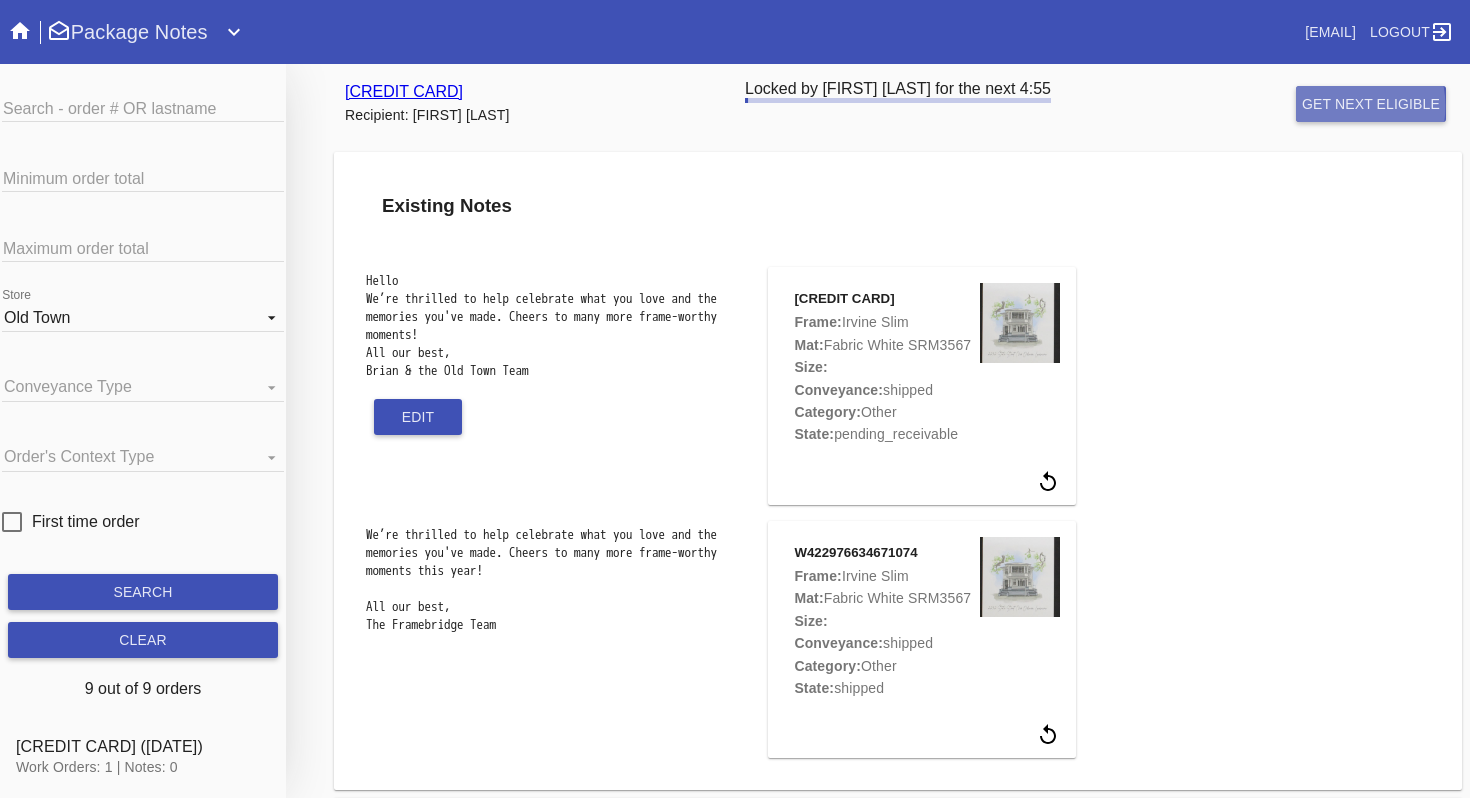 click on "get next eligible" at bounding box center (1371, 104) 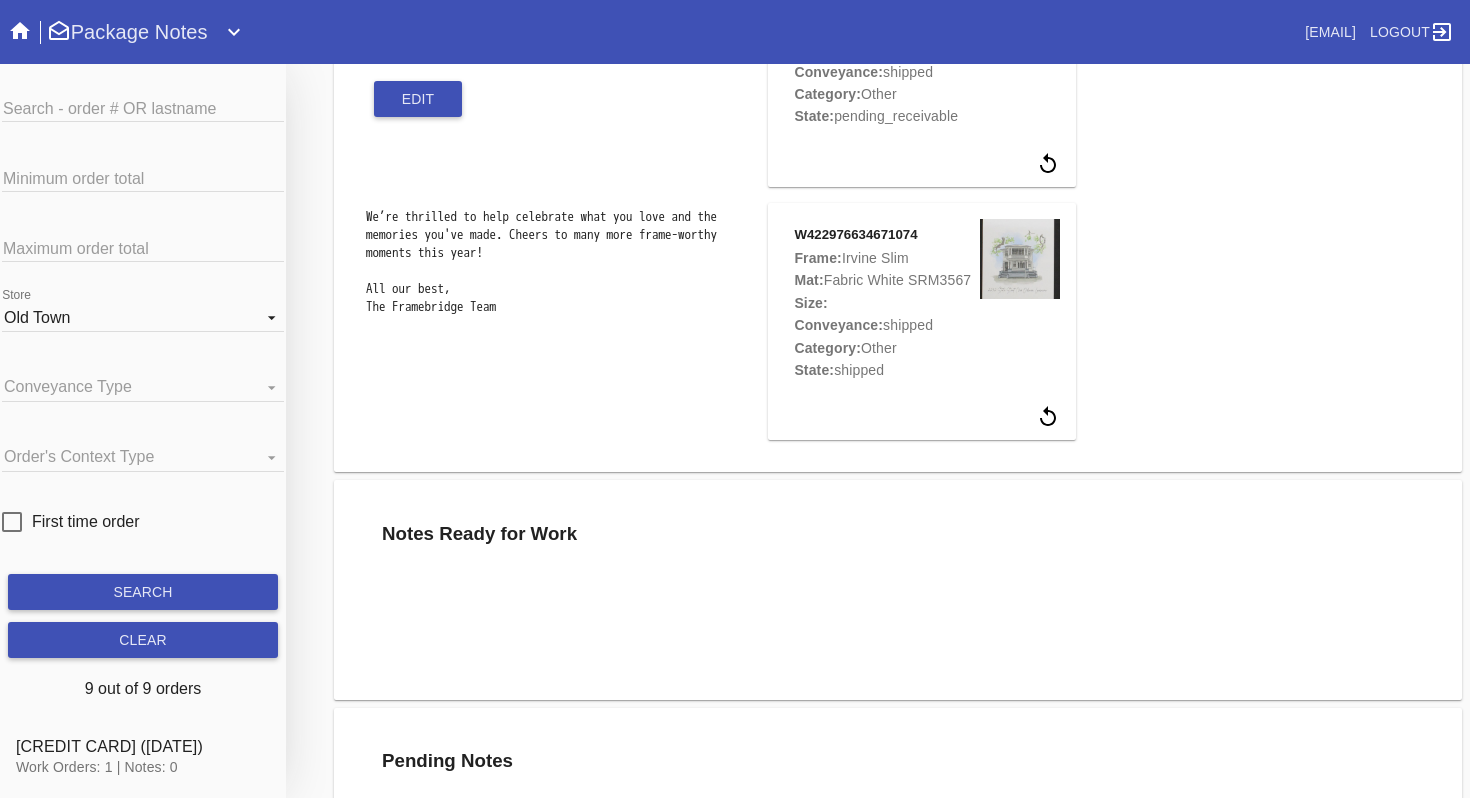 scroll, scrollTop: 0, scrollLeft: 0, axis: both 